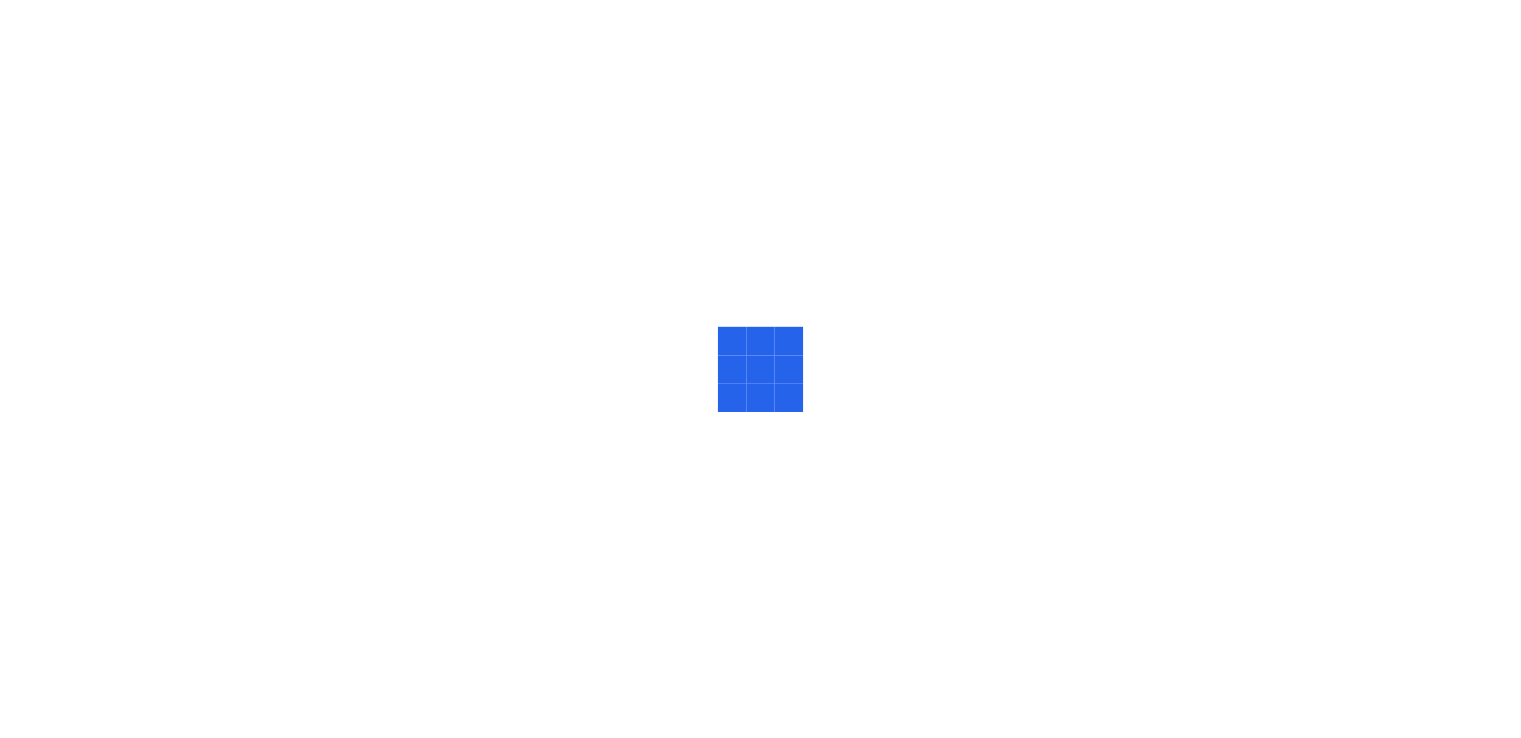 scroll, scrollTop: 0, scrollLeft: 0, axis: both 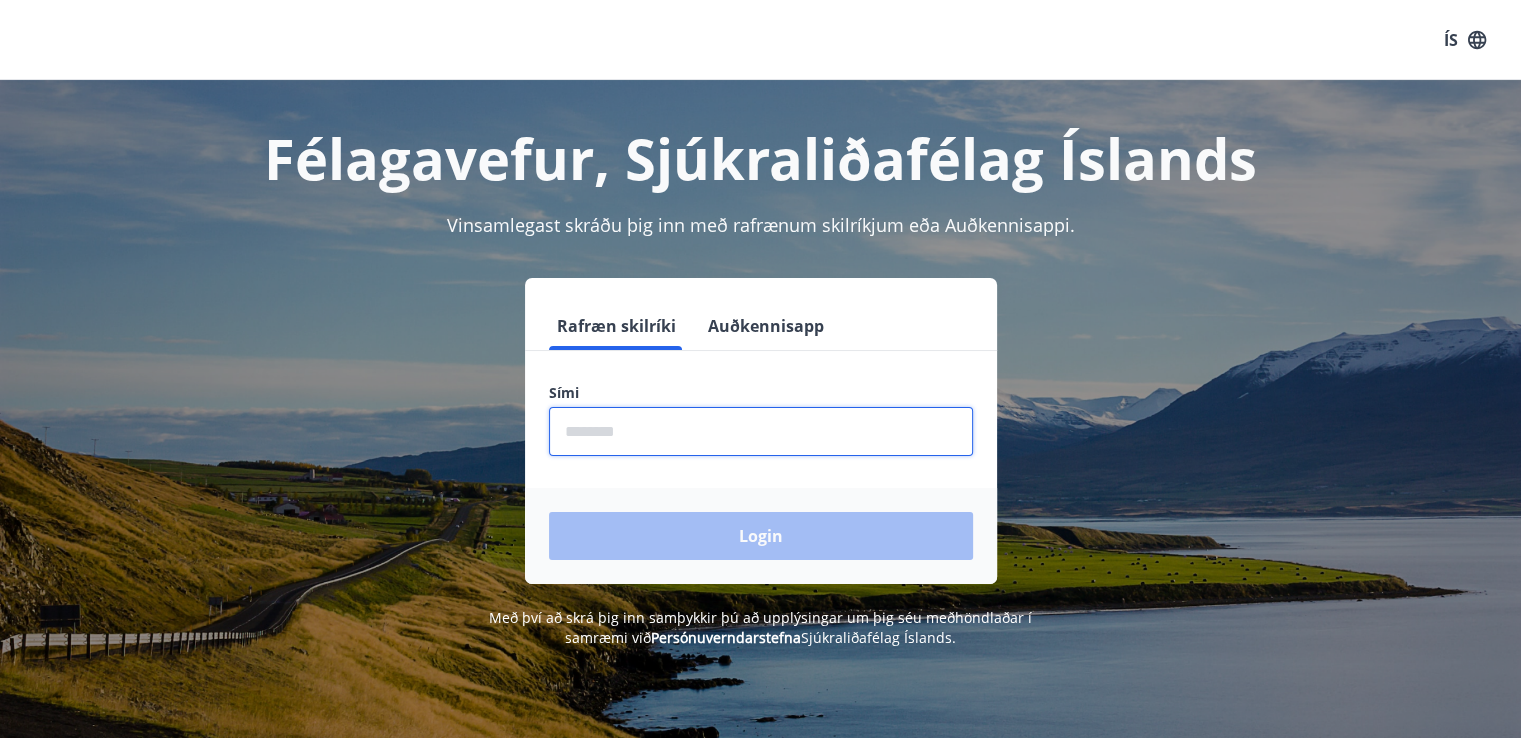 click at bounding box center [761, 431] 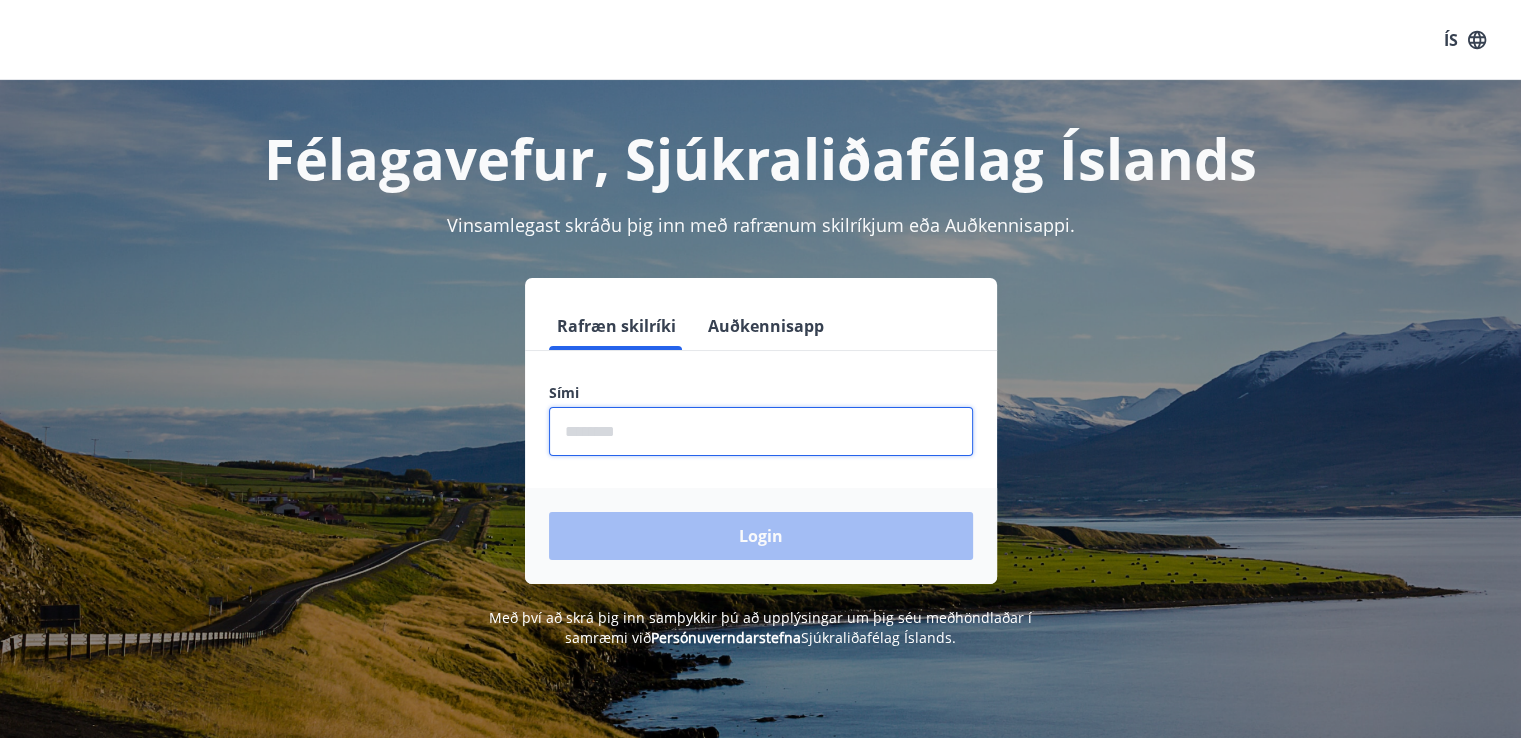 type on "********" 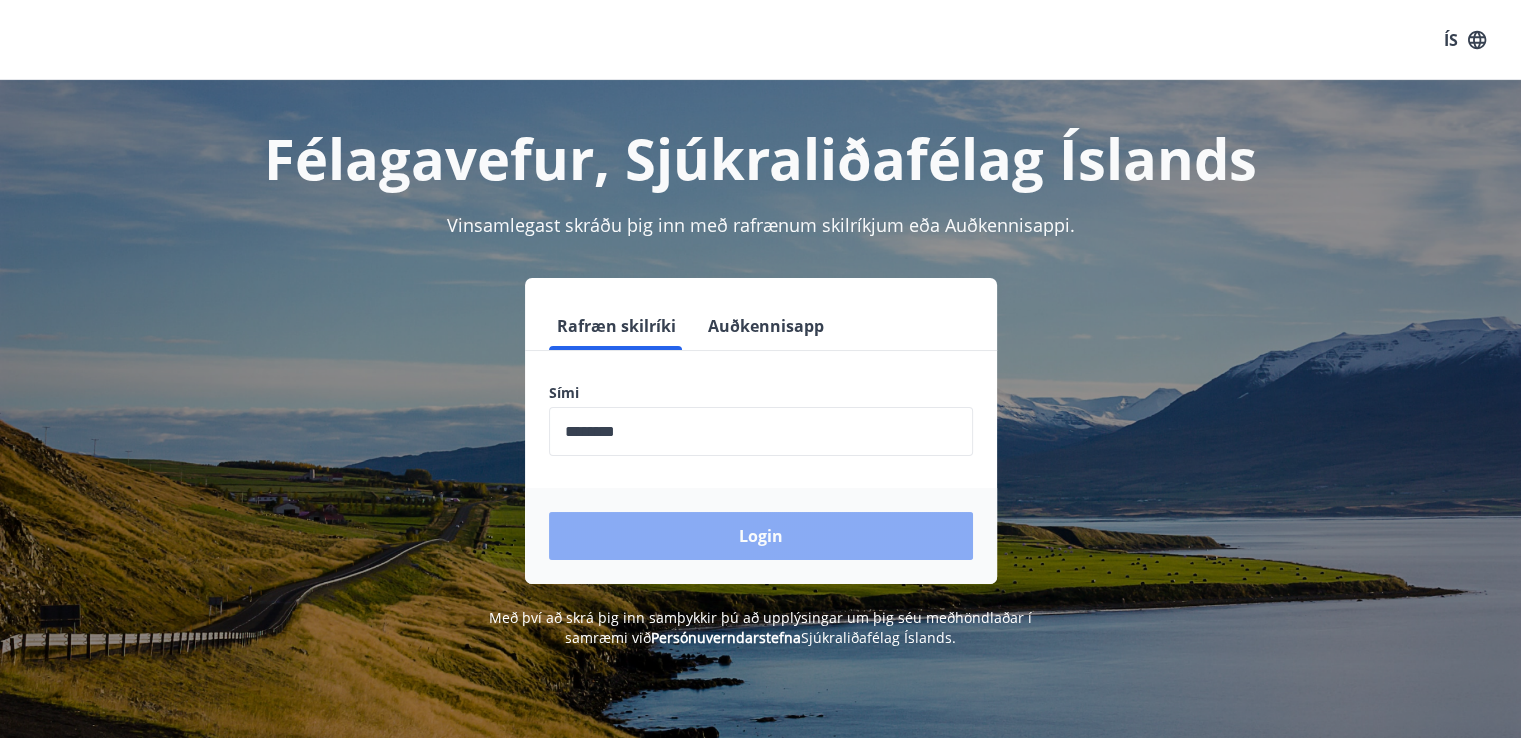 click on "Login" at bounding box center [761, 536] 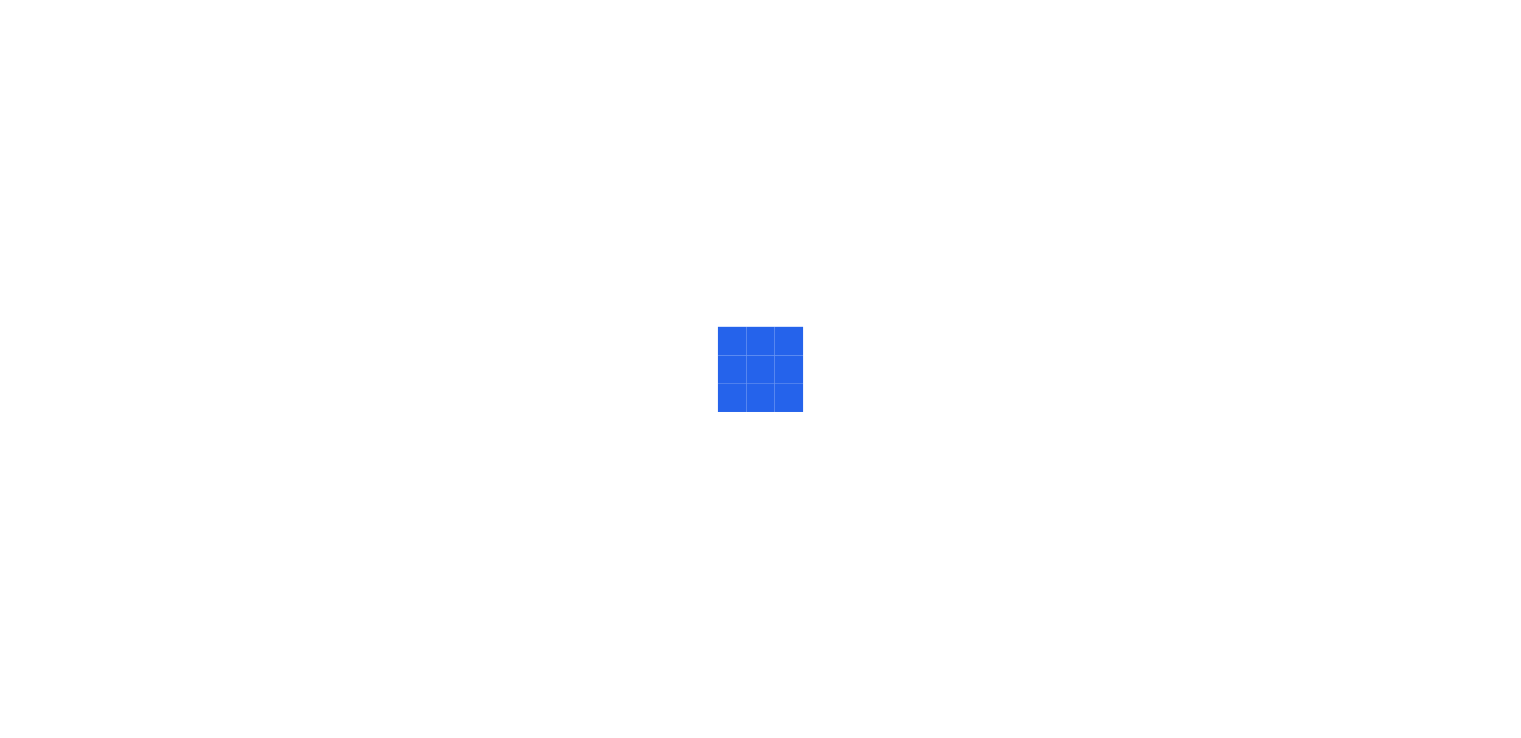 scroll, scrollTop: 0, scrollLeft: 0, axis: both 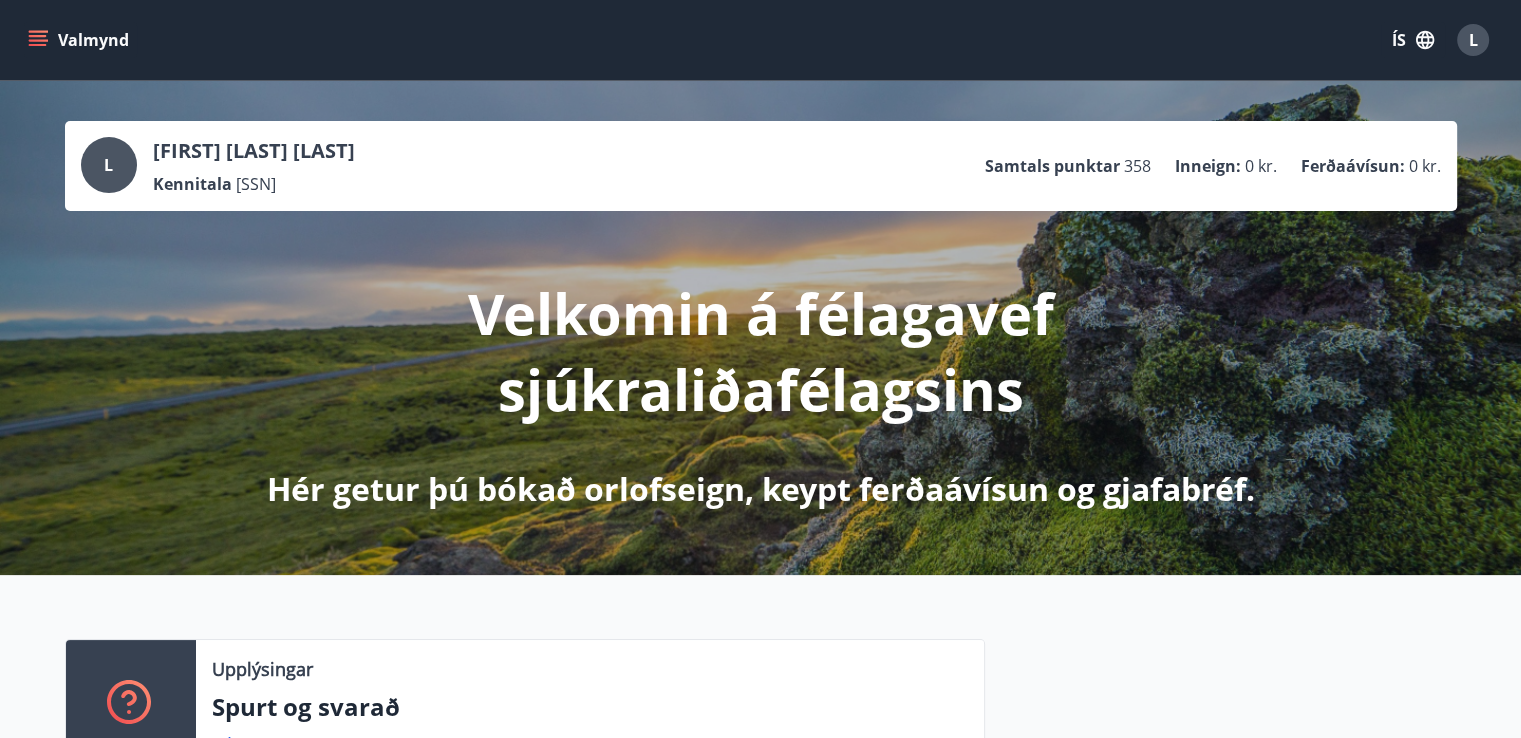 click 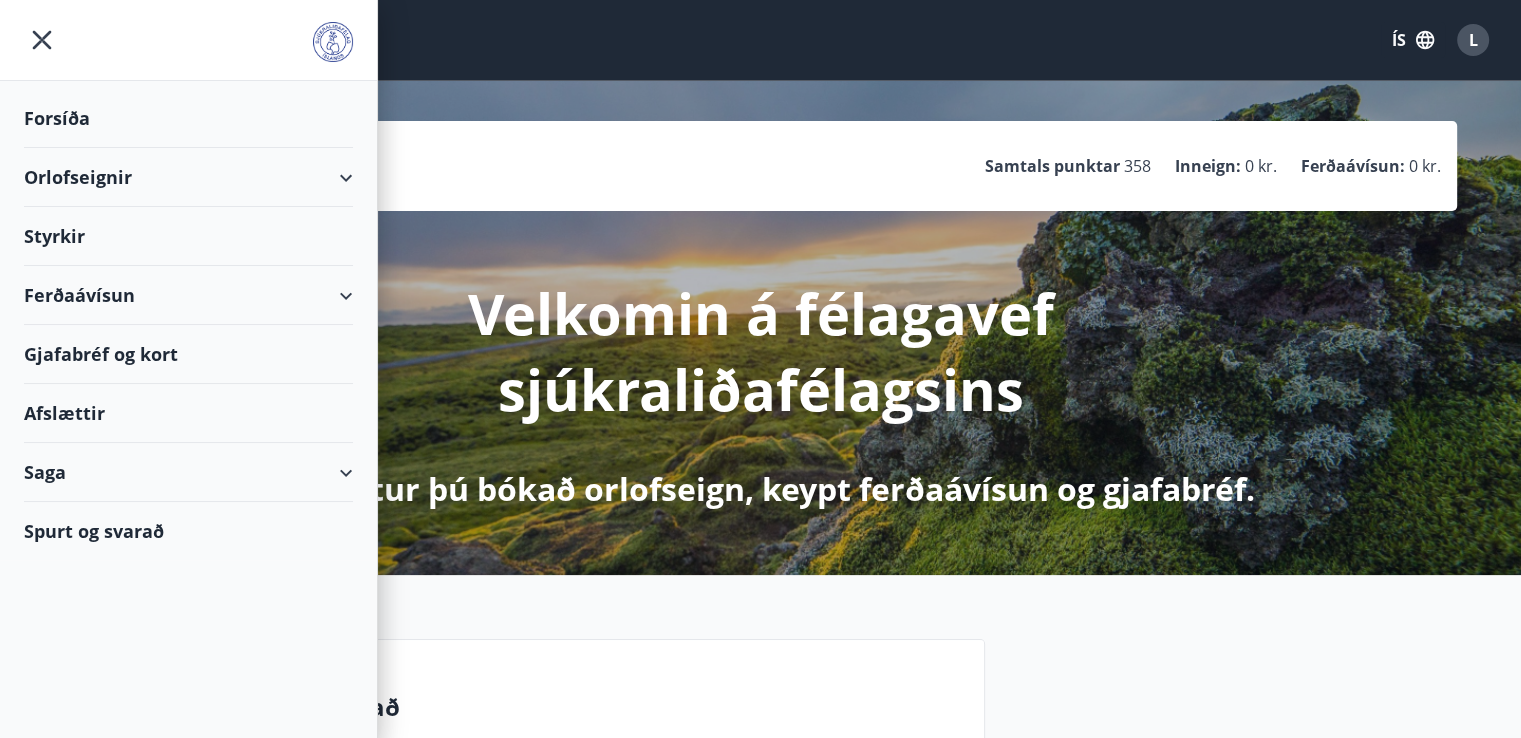 click on "Orlofseignir" at bounding box center (188, 177) 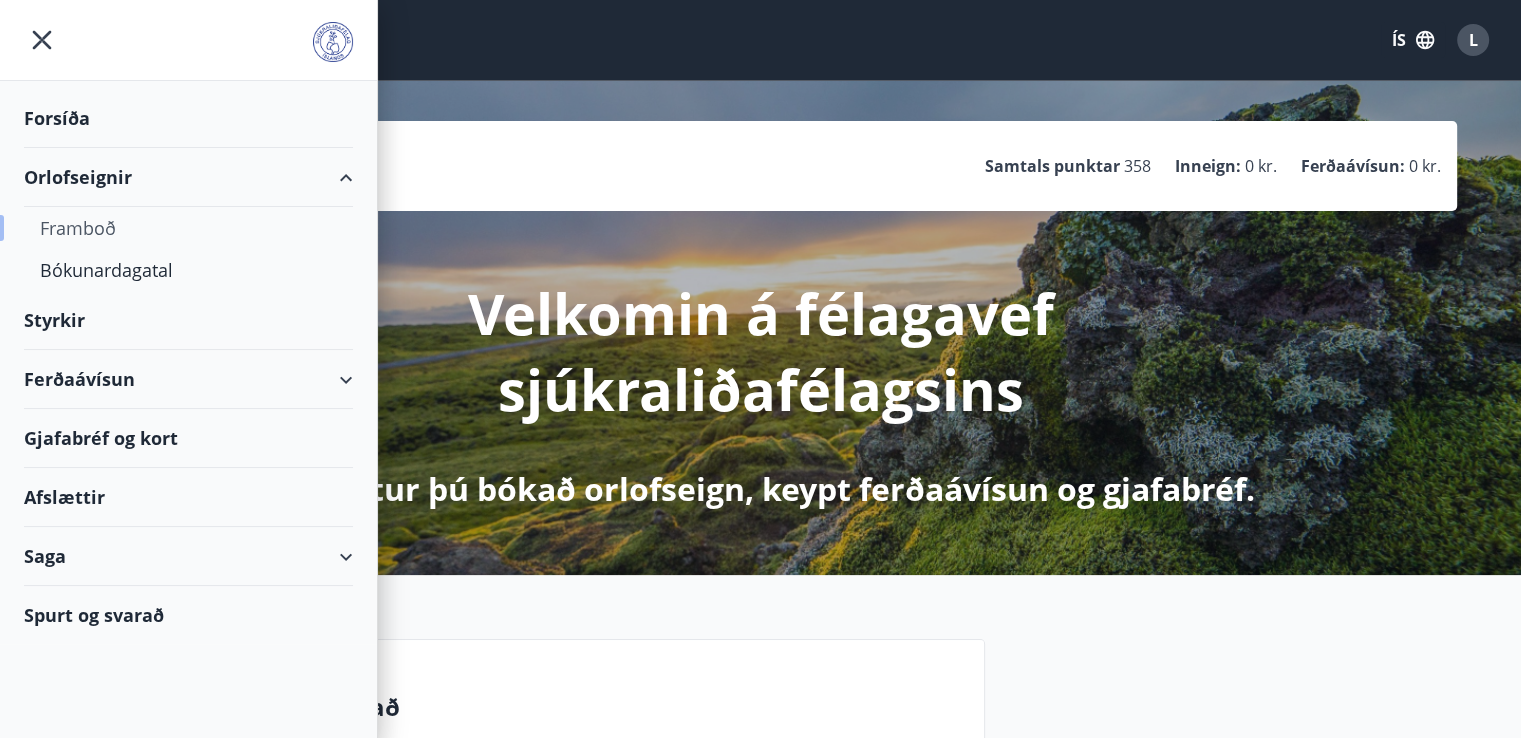 click on "Framboð" at bounding box center (188, 228) 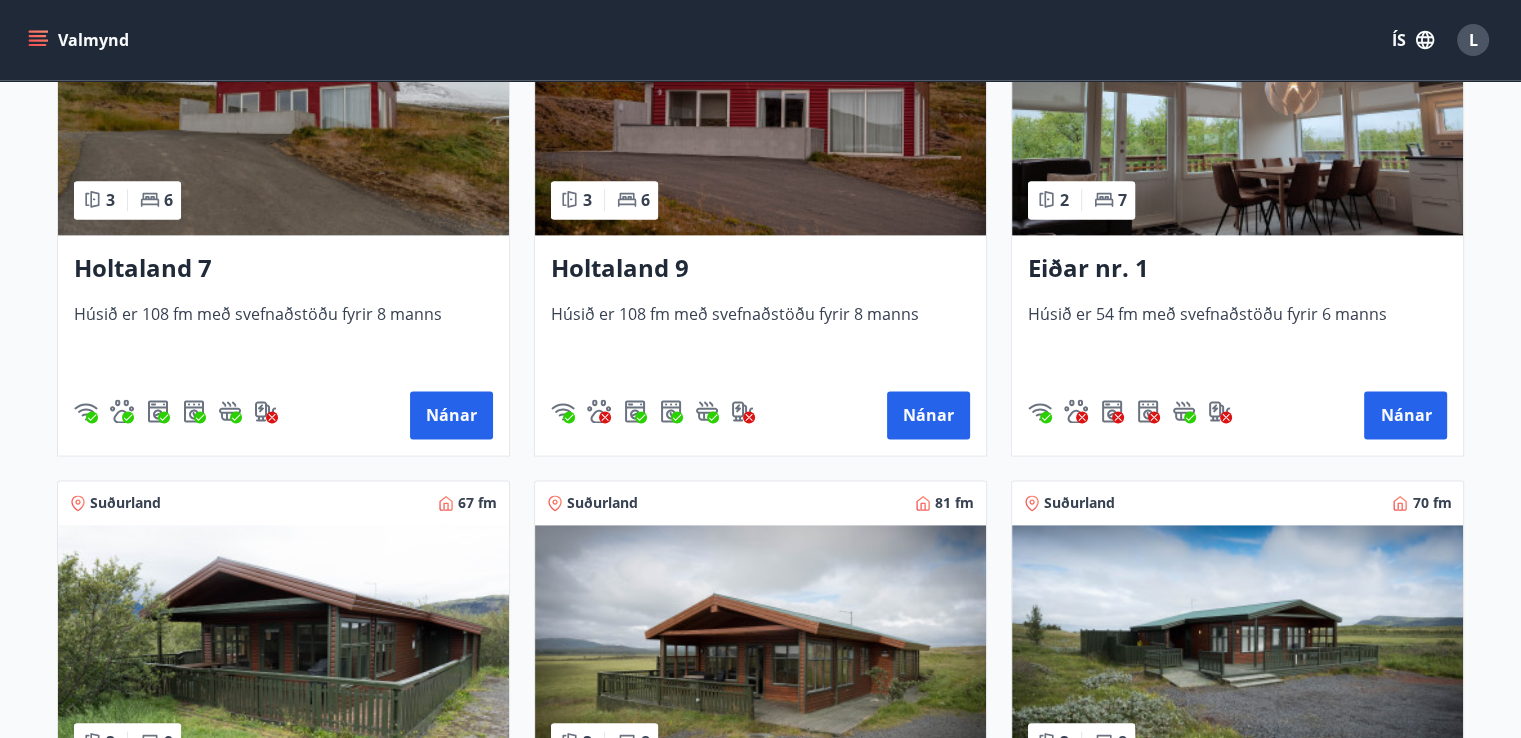 scroll, scrollTop: 3000, scrollLeft: 0, axis: vertical 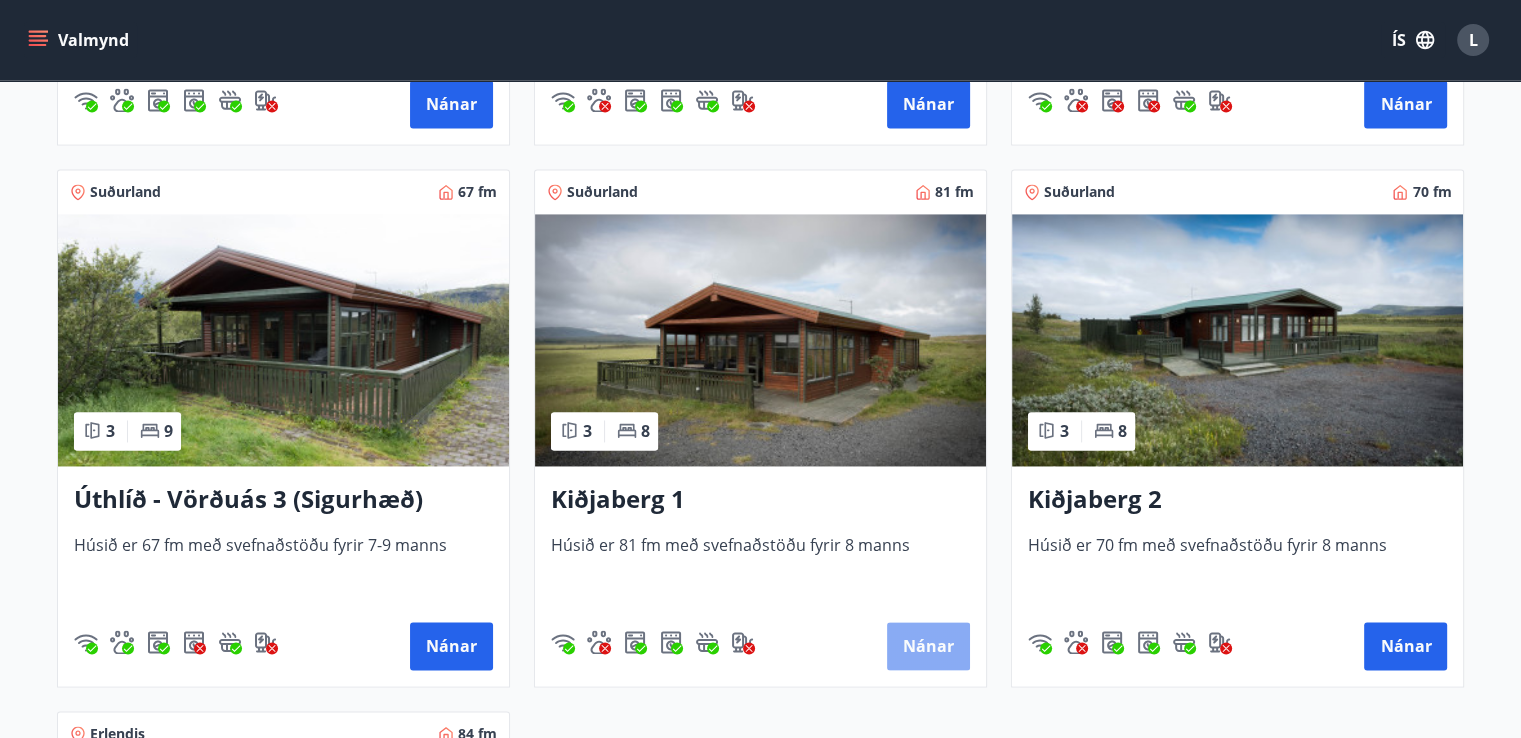 click on "Nánar" at bounding box center (928, 646) 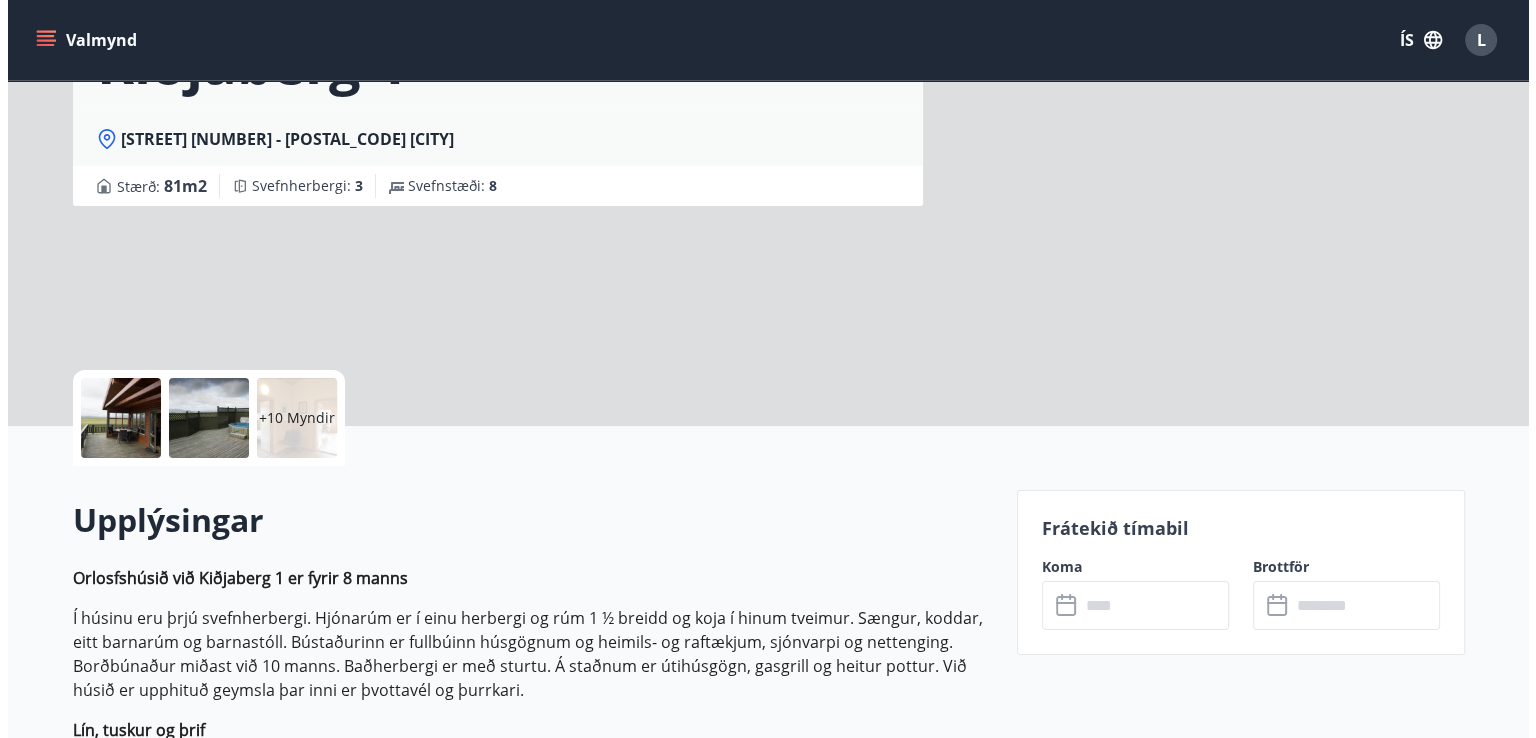 scroll, scrollTop: 0, scrollLeft: 0, axis: both 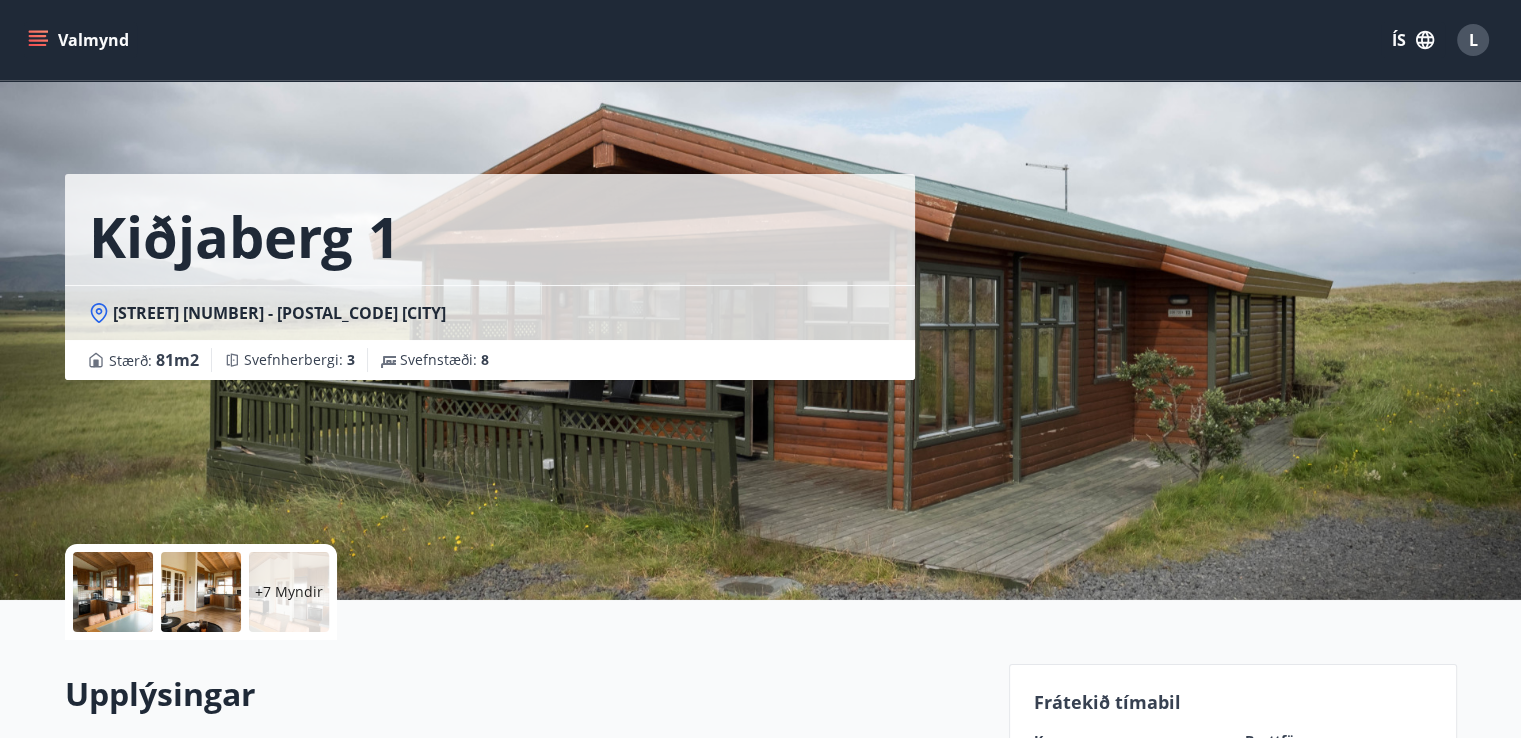 click at bounding box center (201, 592) 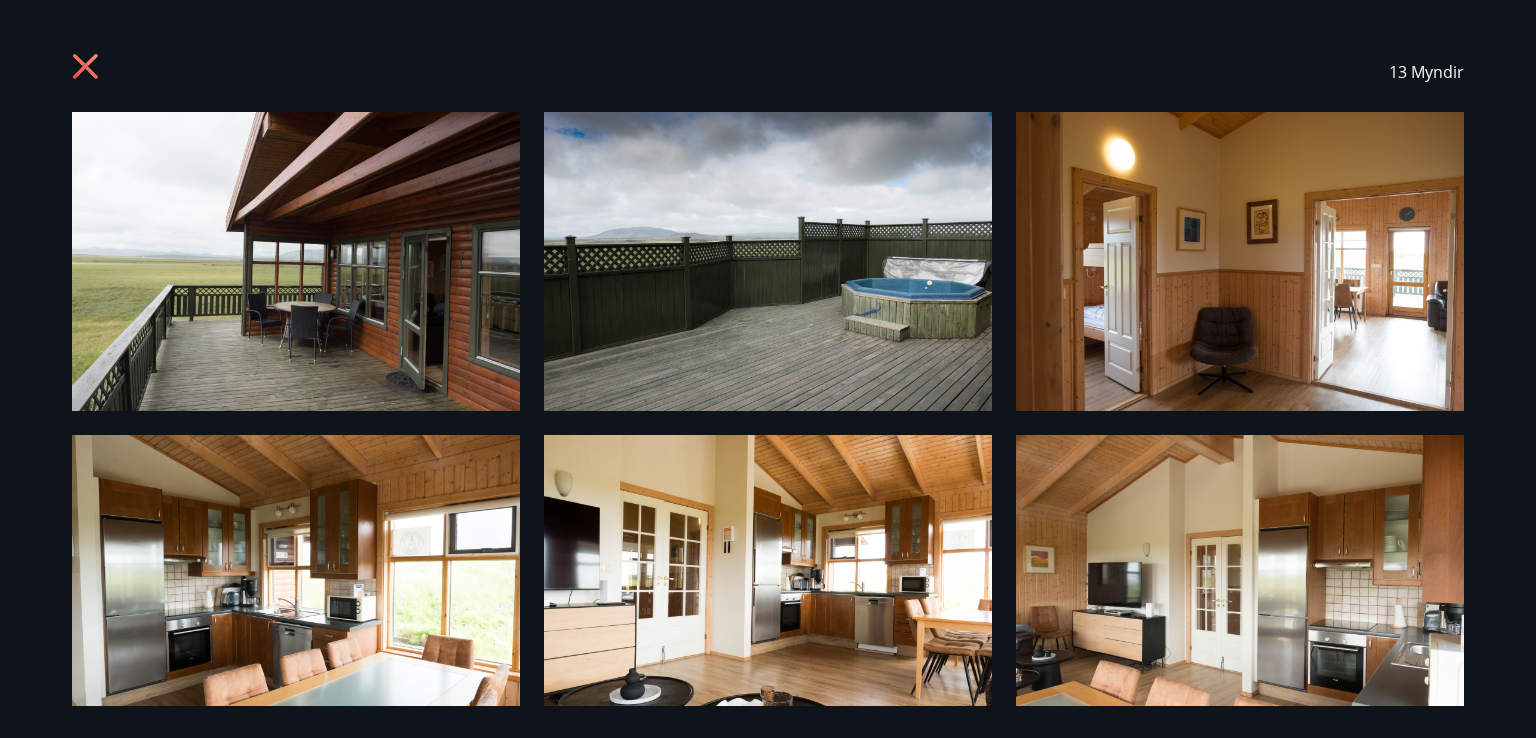click at bounding box center [296, 261] 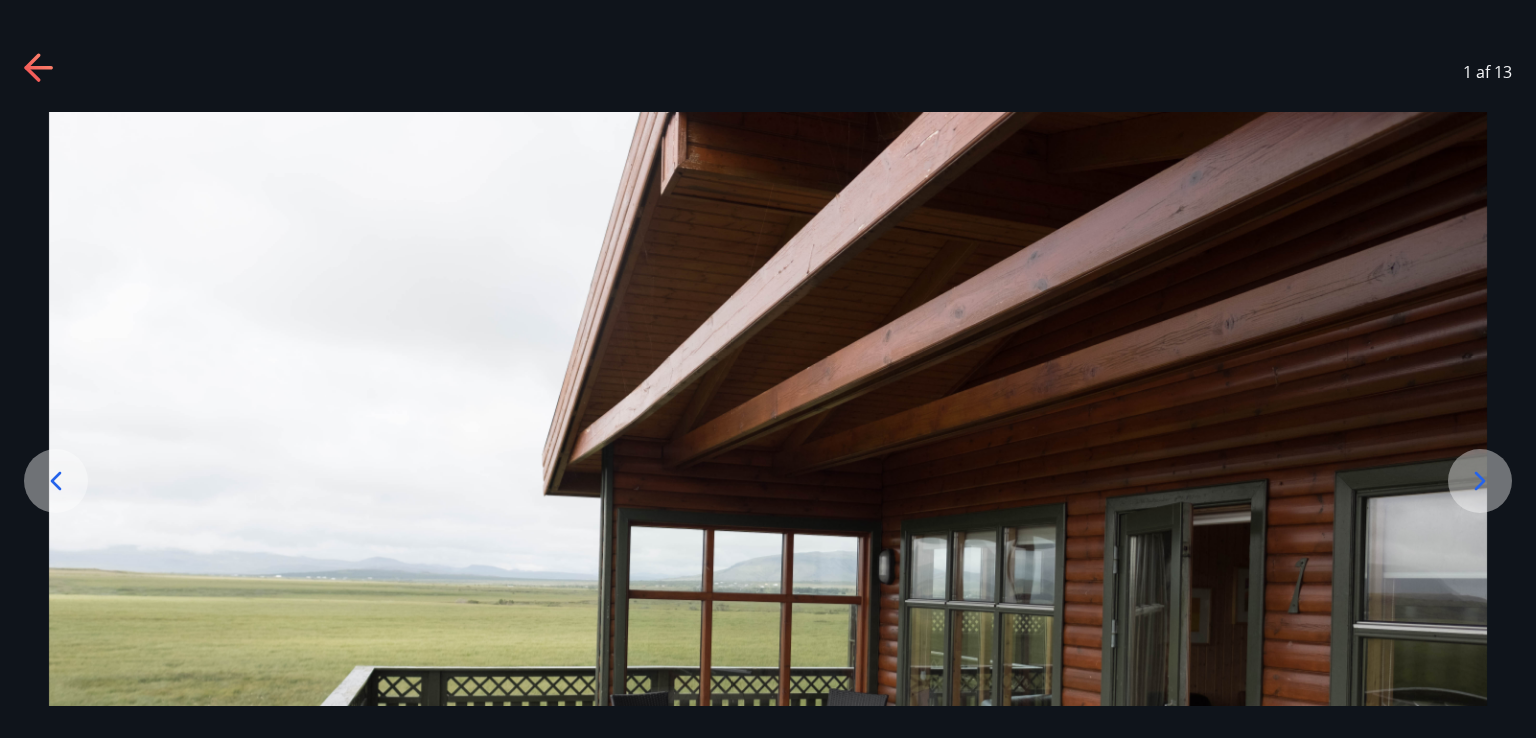 click at bounding box center (768, 591) 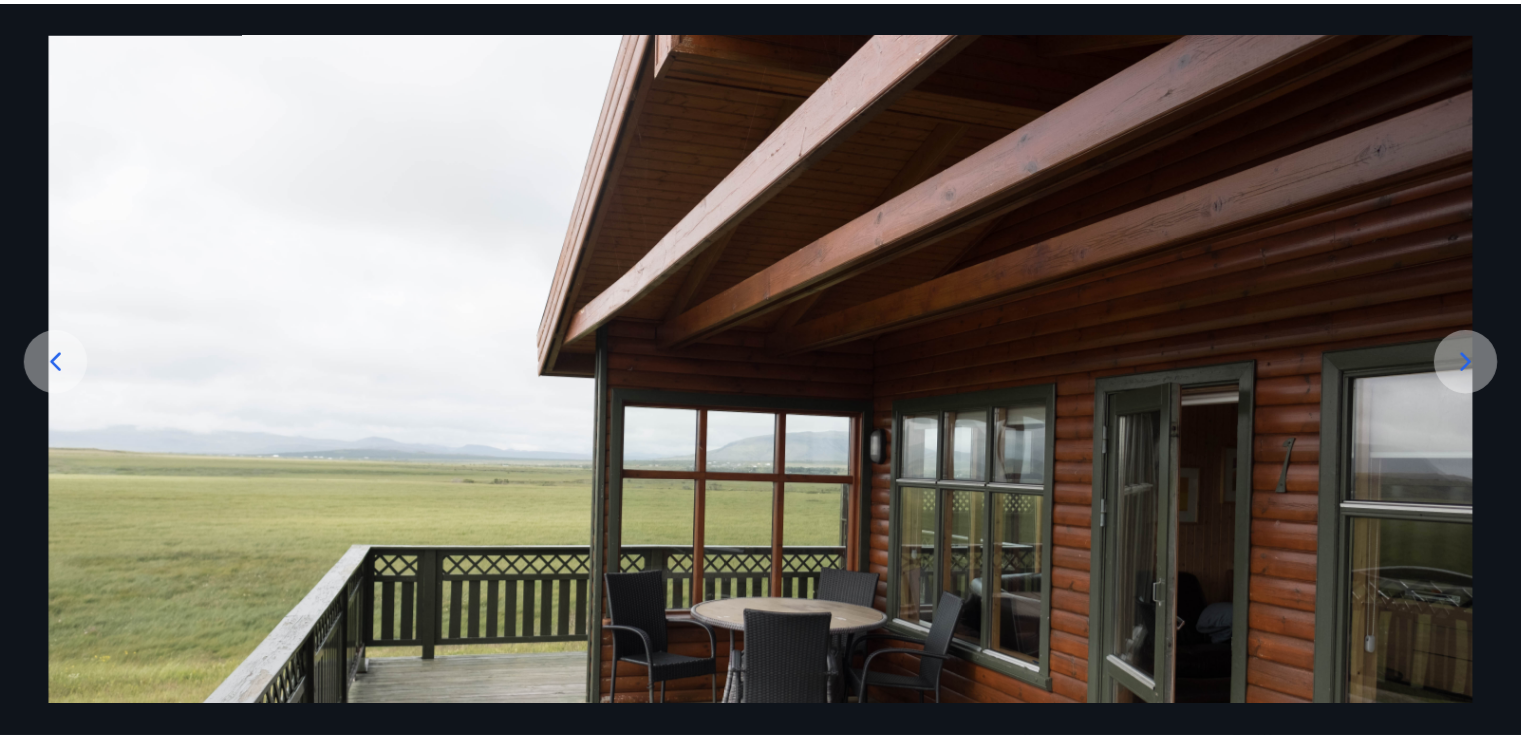 scroll, scrollTop: 160, scrollLeft: 0, axis: vertical 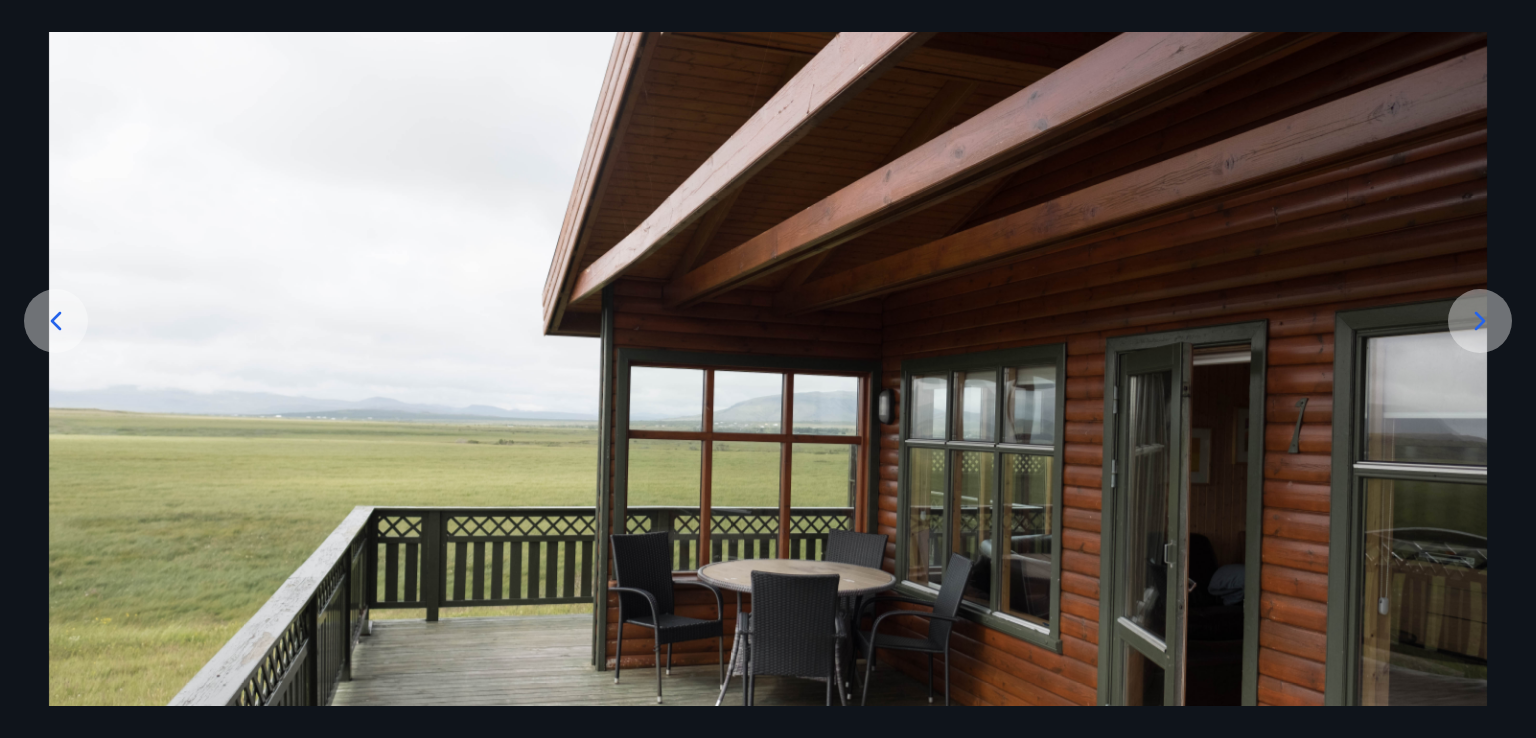 click 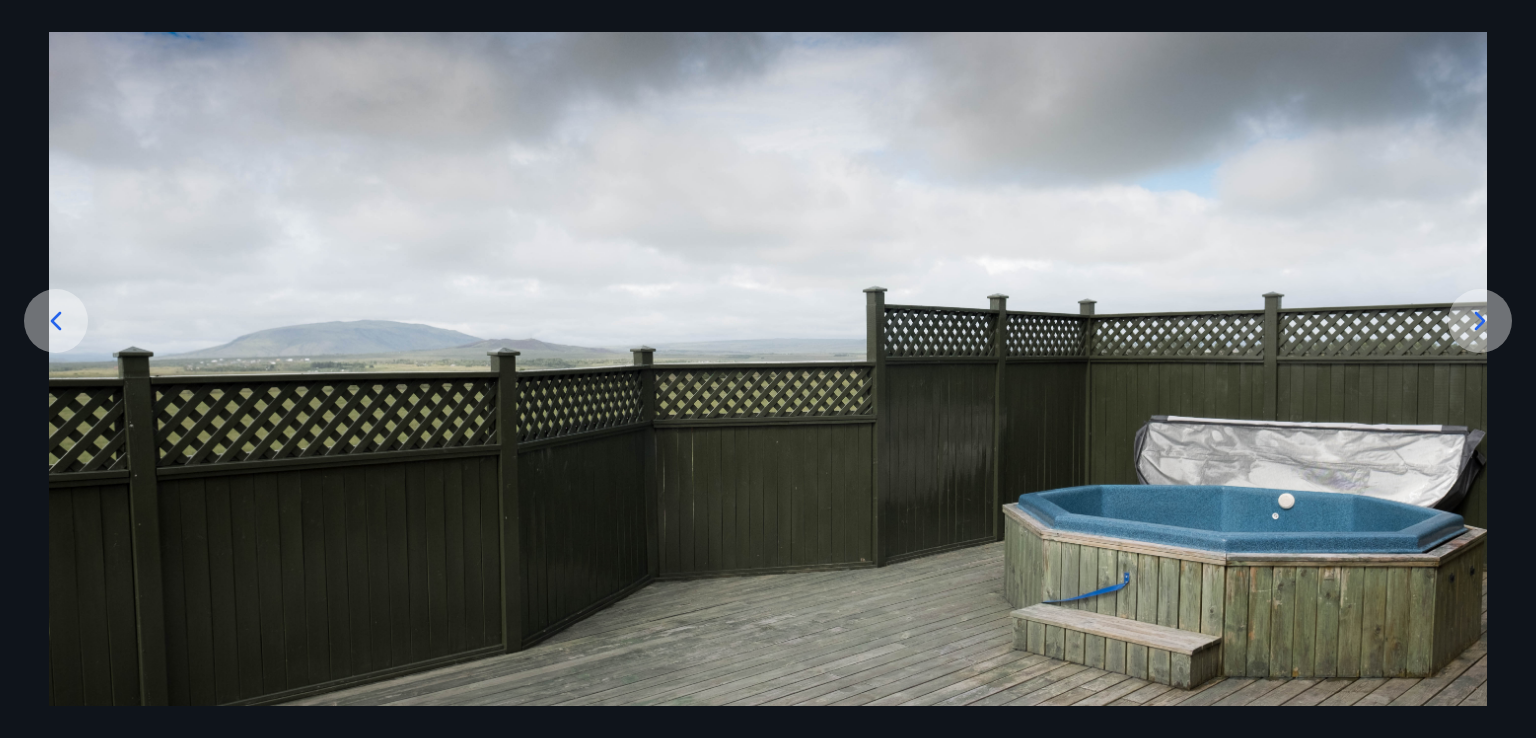 click 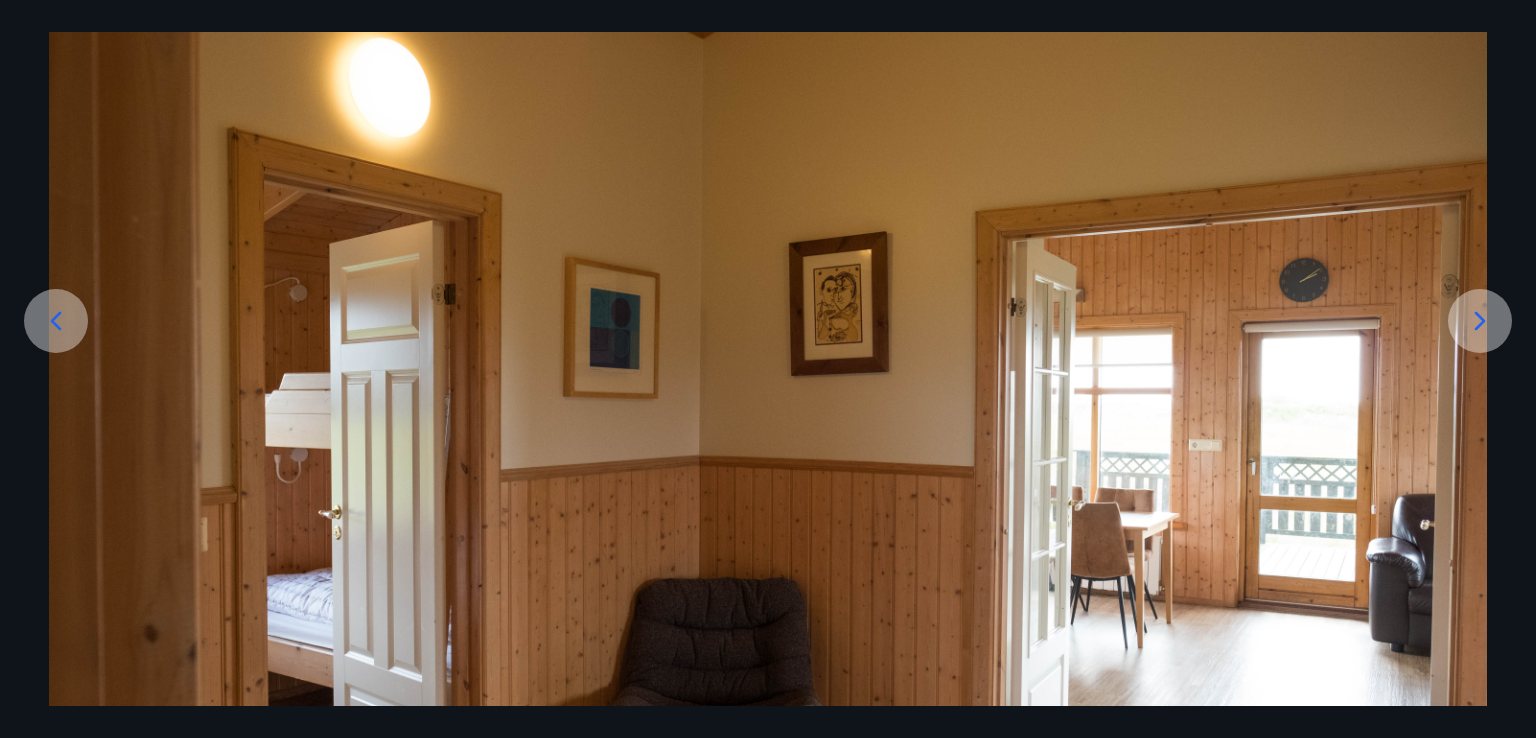 click 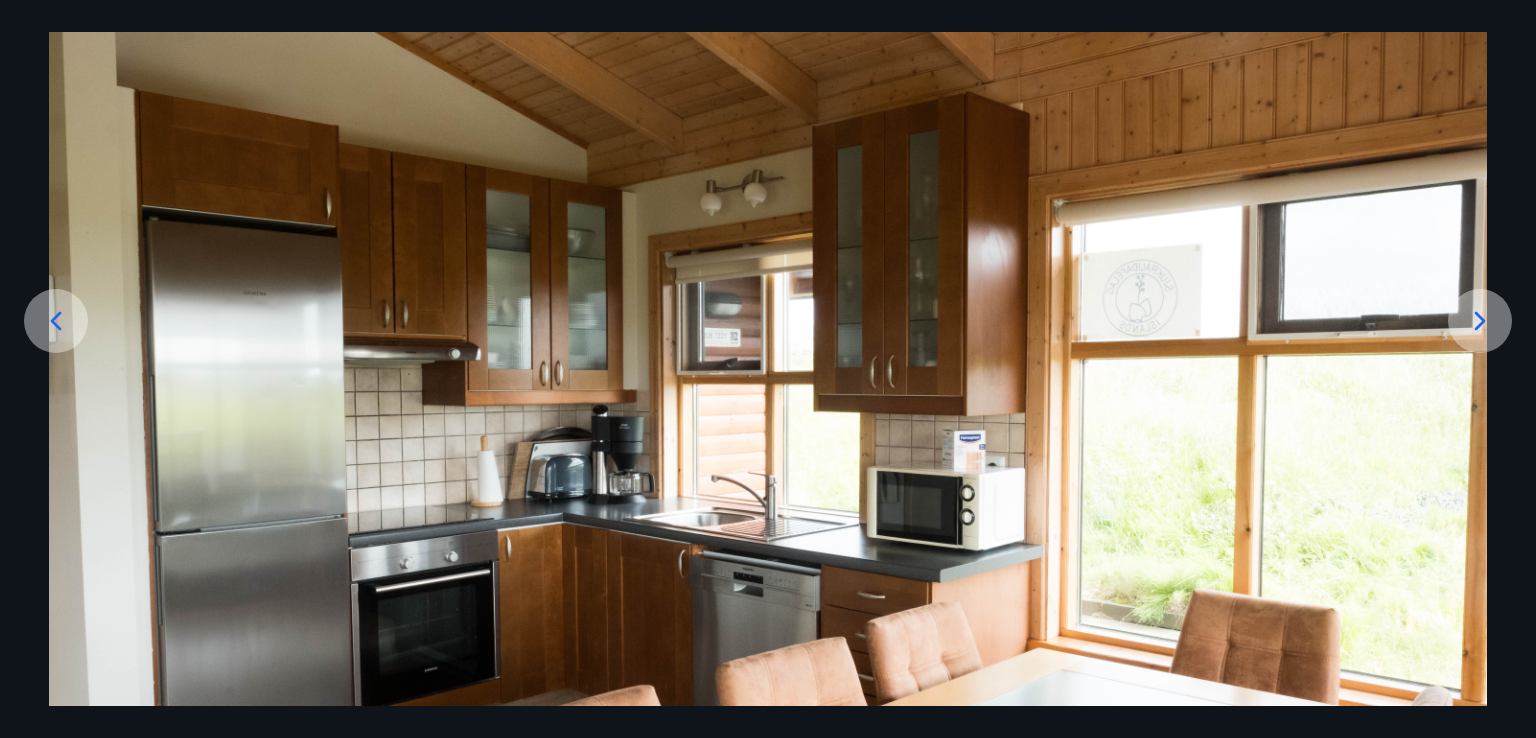 click 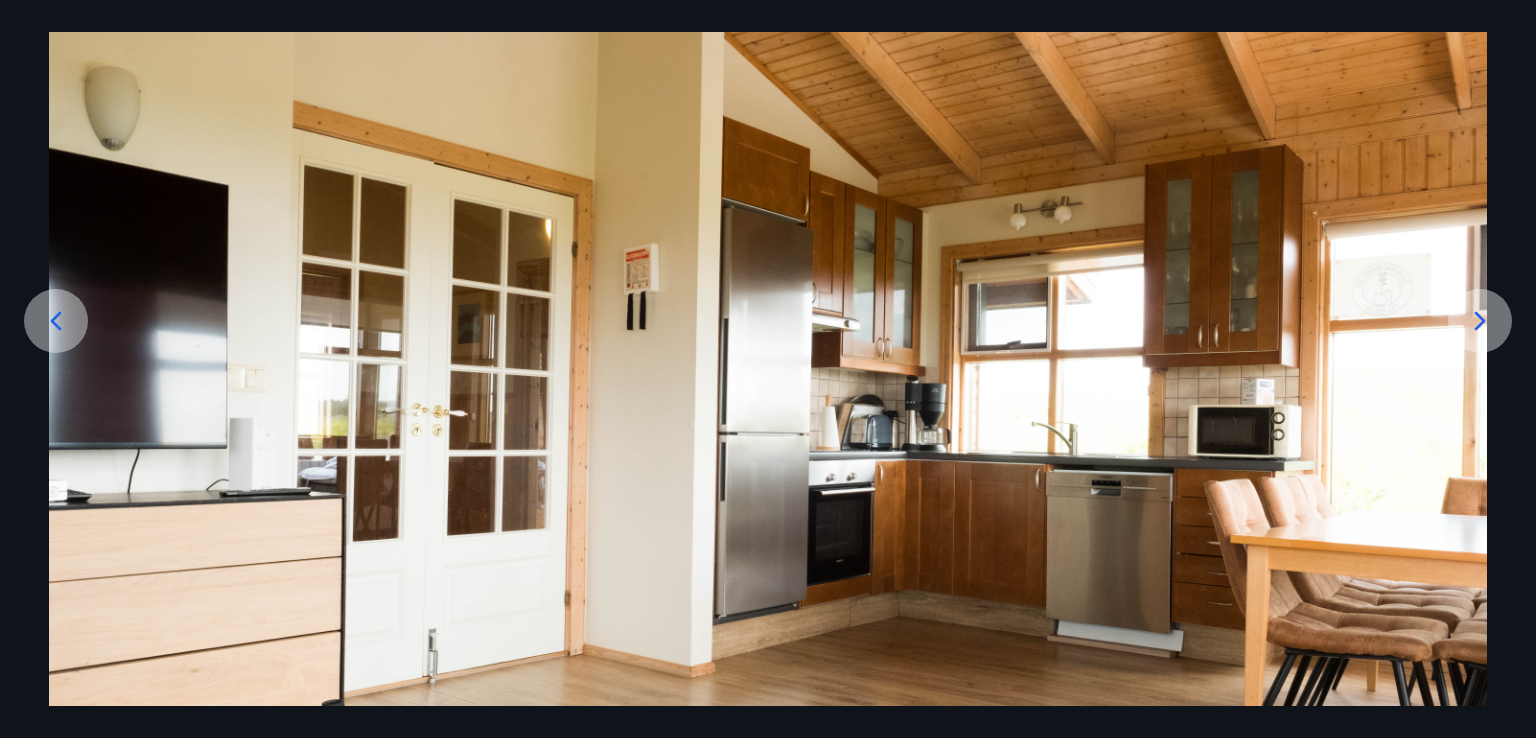 click 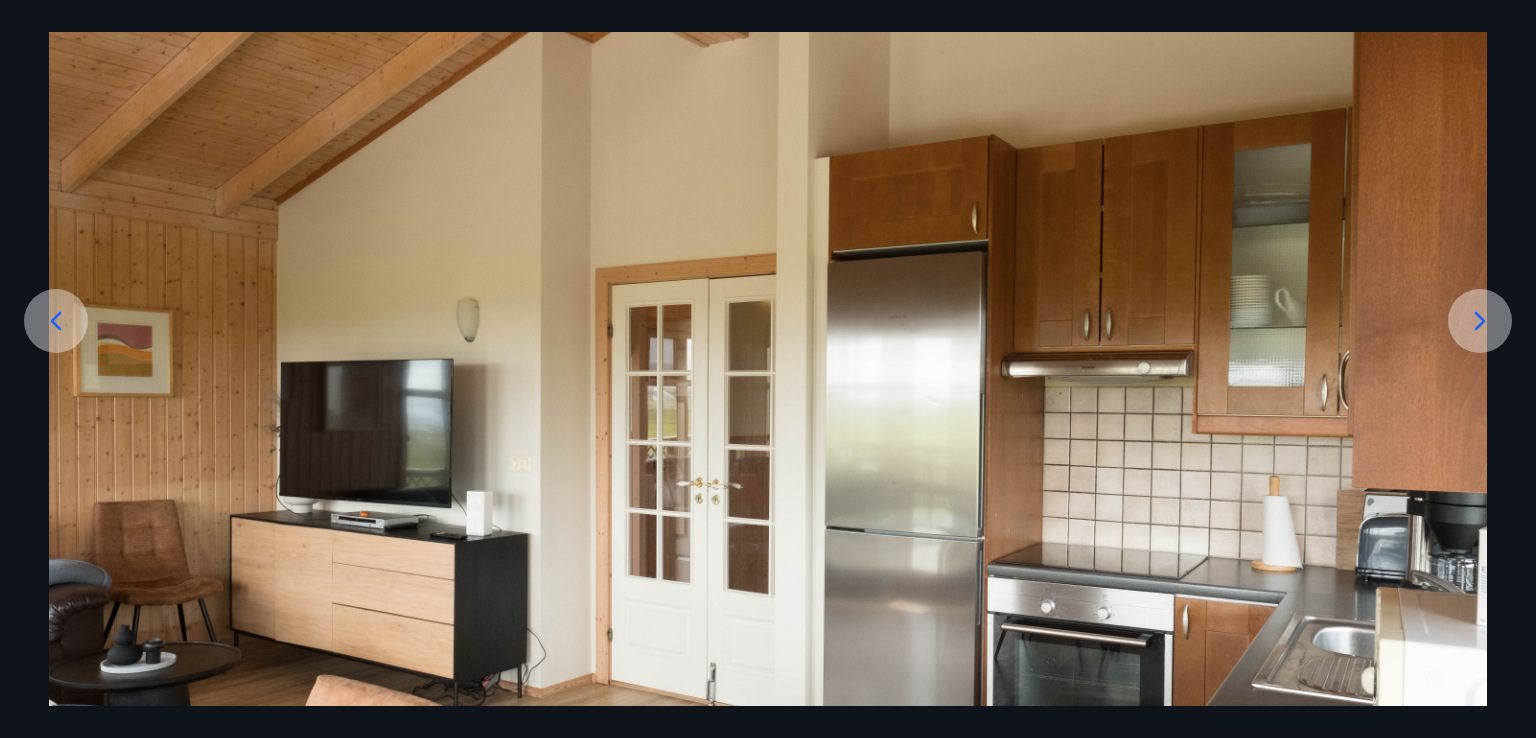 click 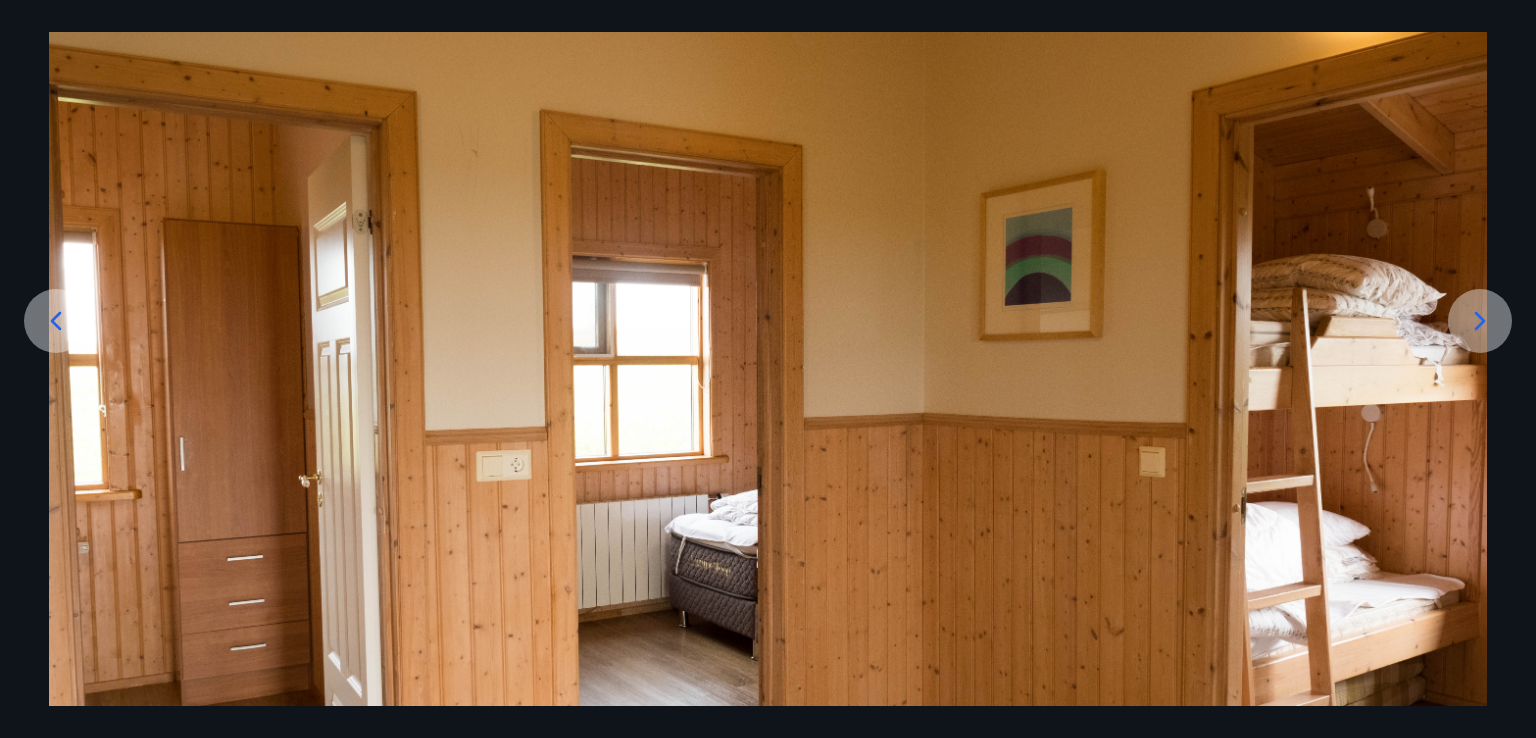 click 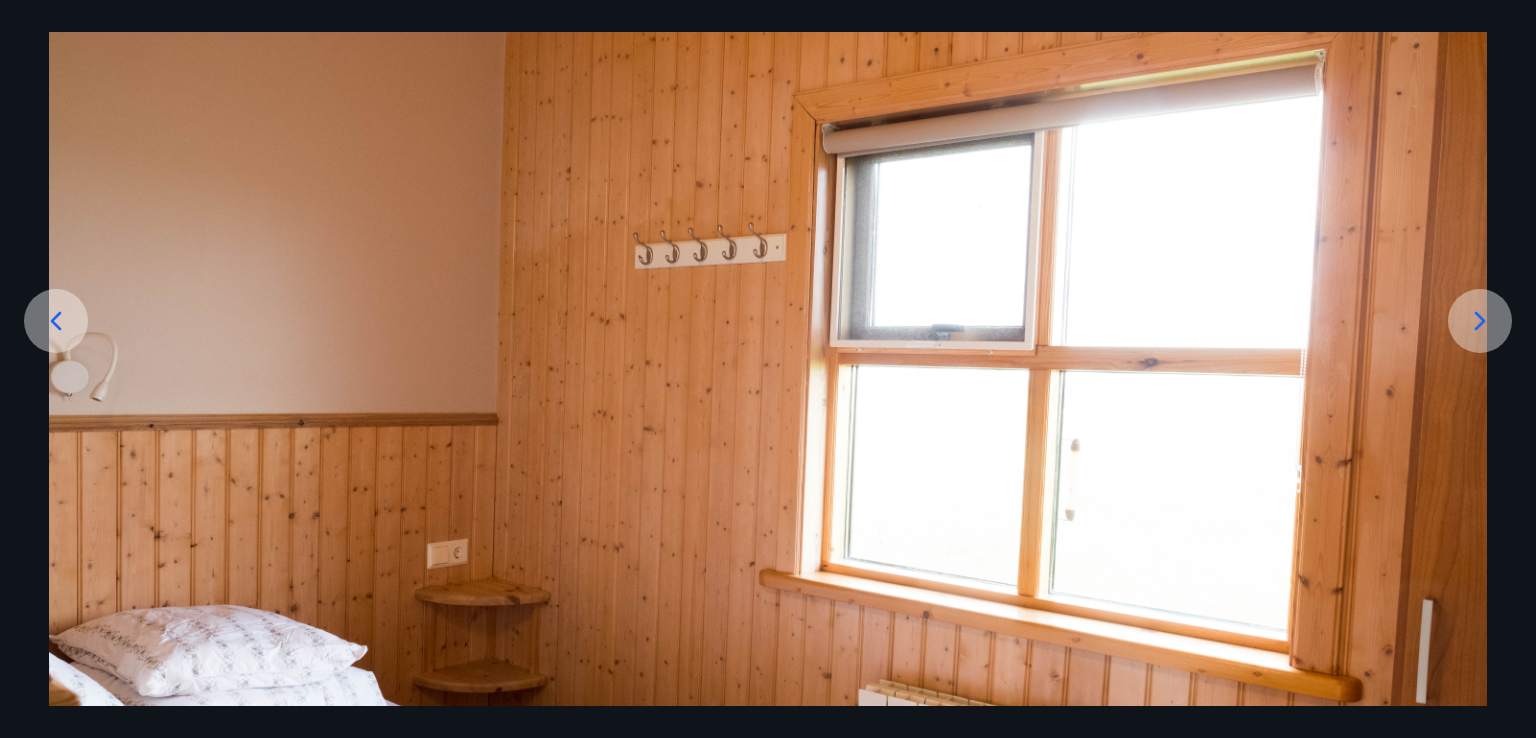 click 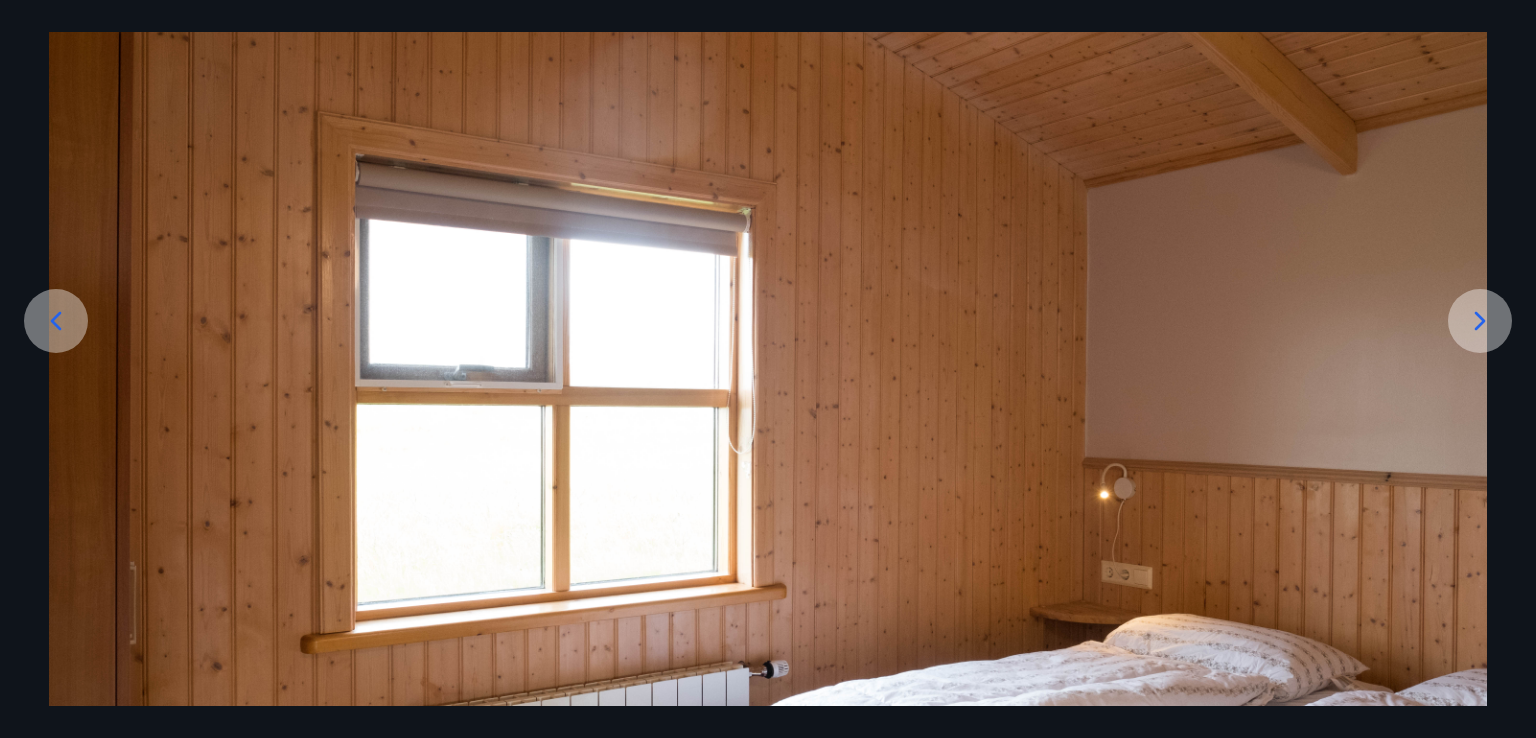 click 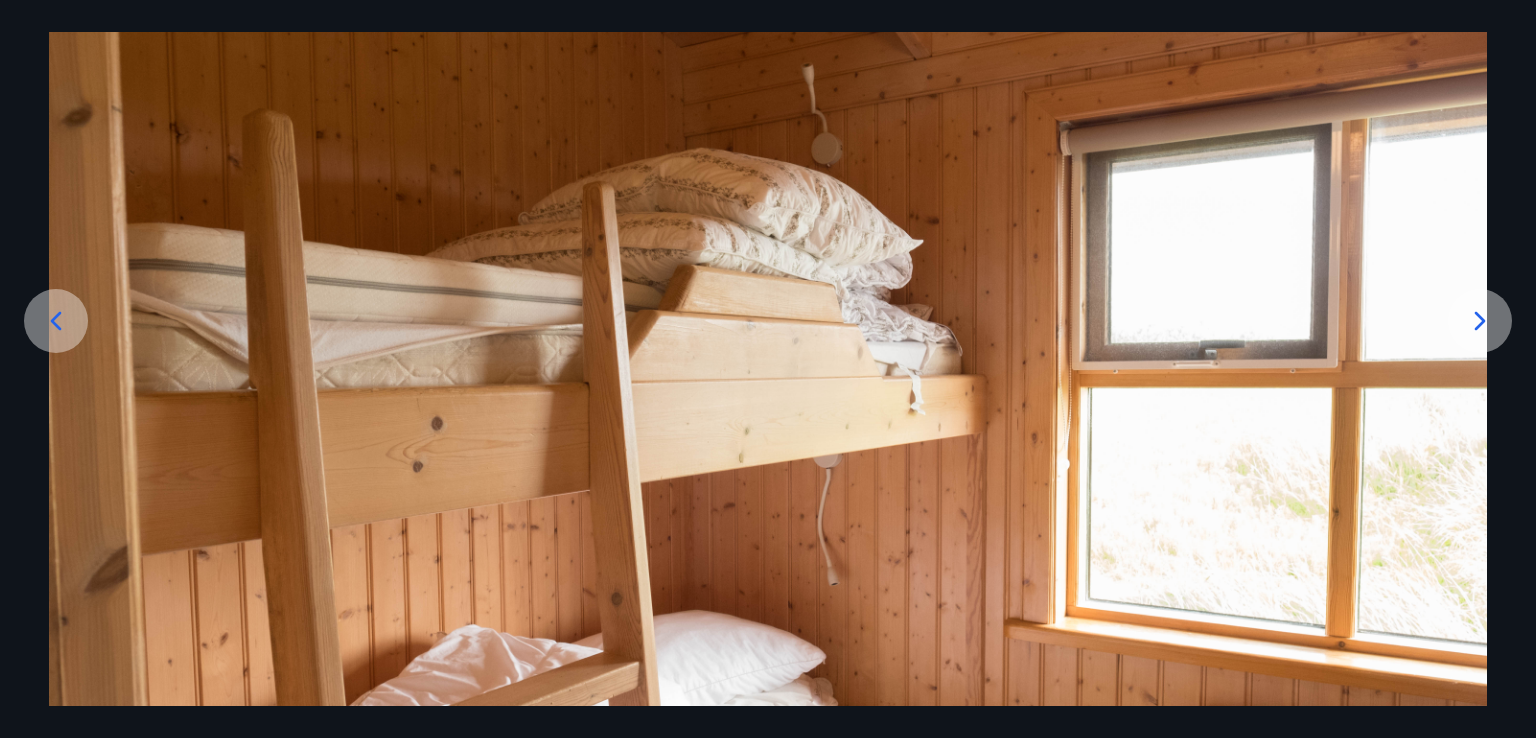 click 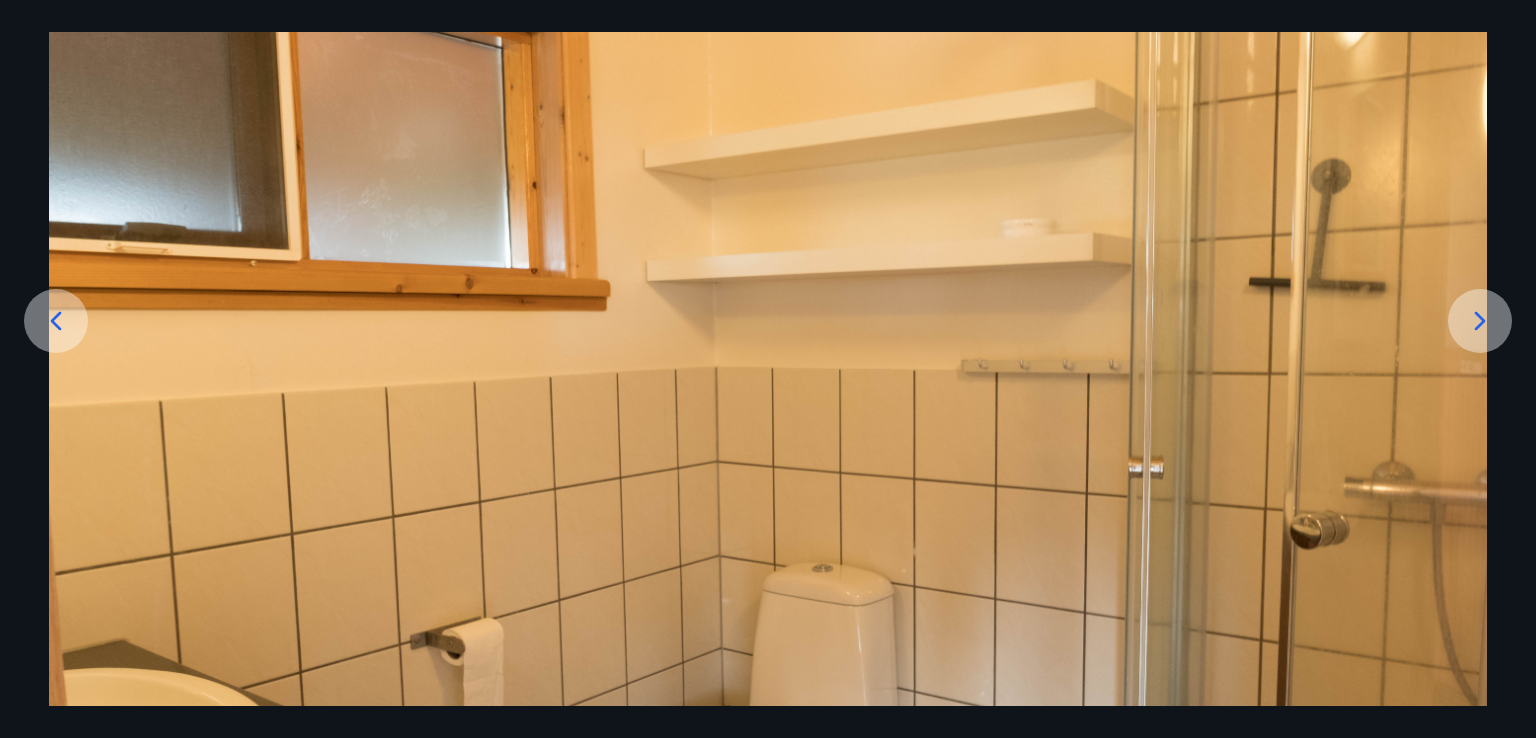click 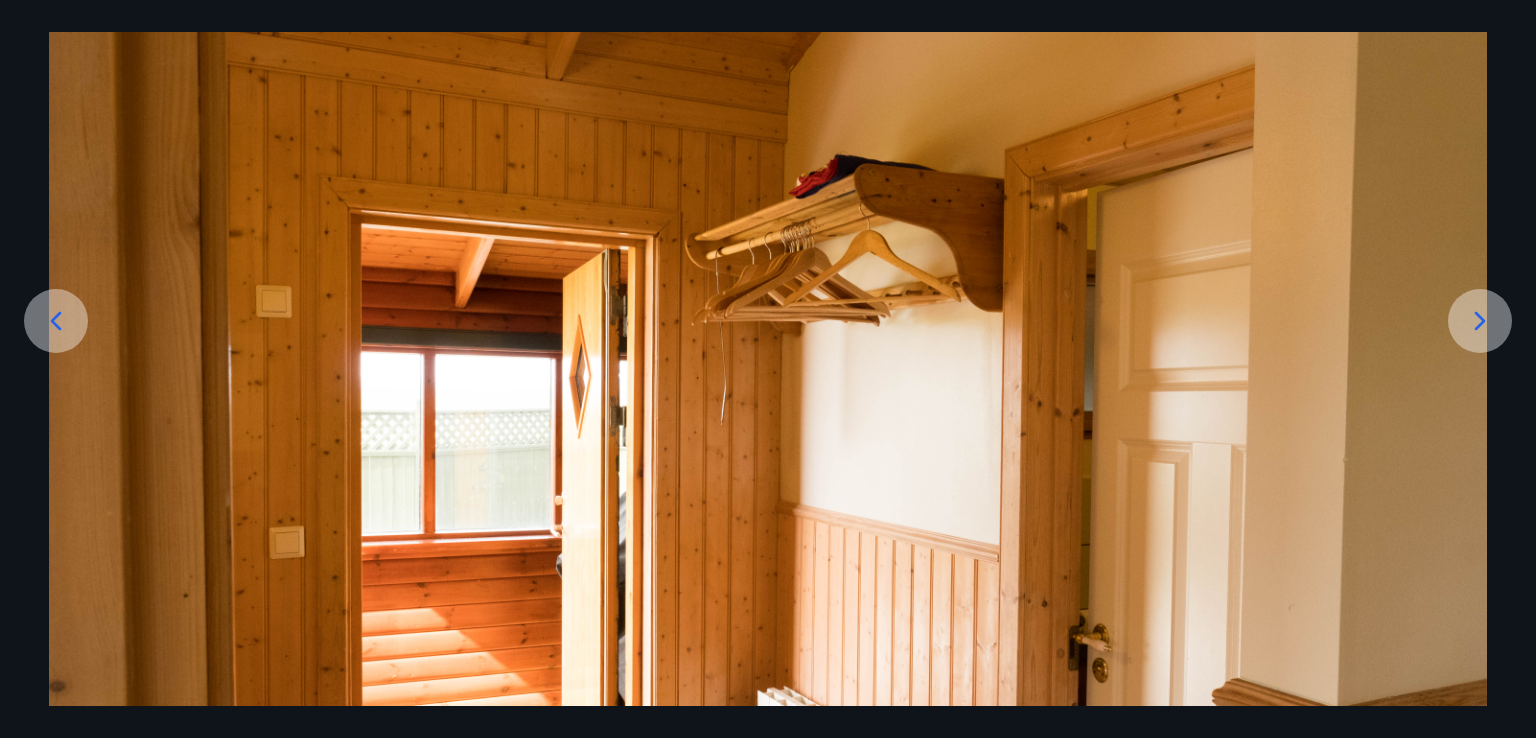 click 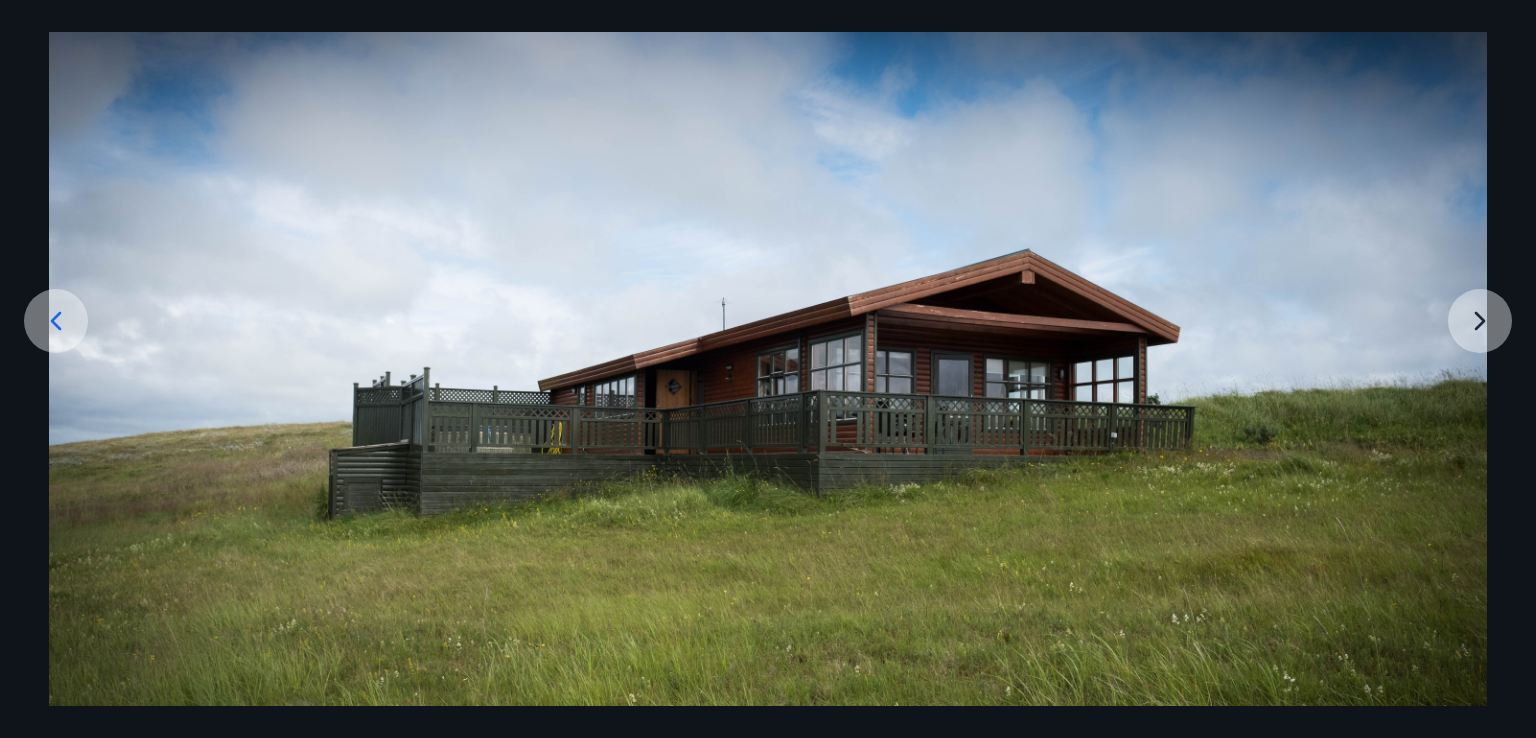 click at bounding box center [768, 431] 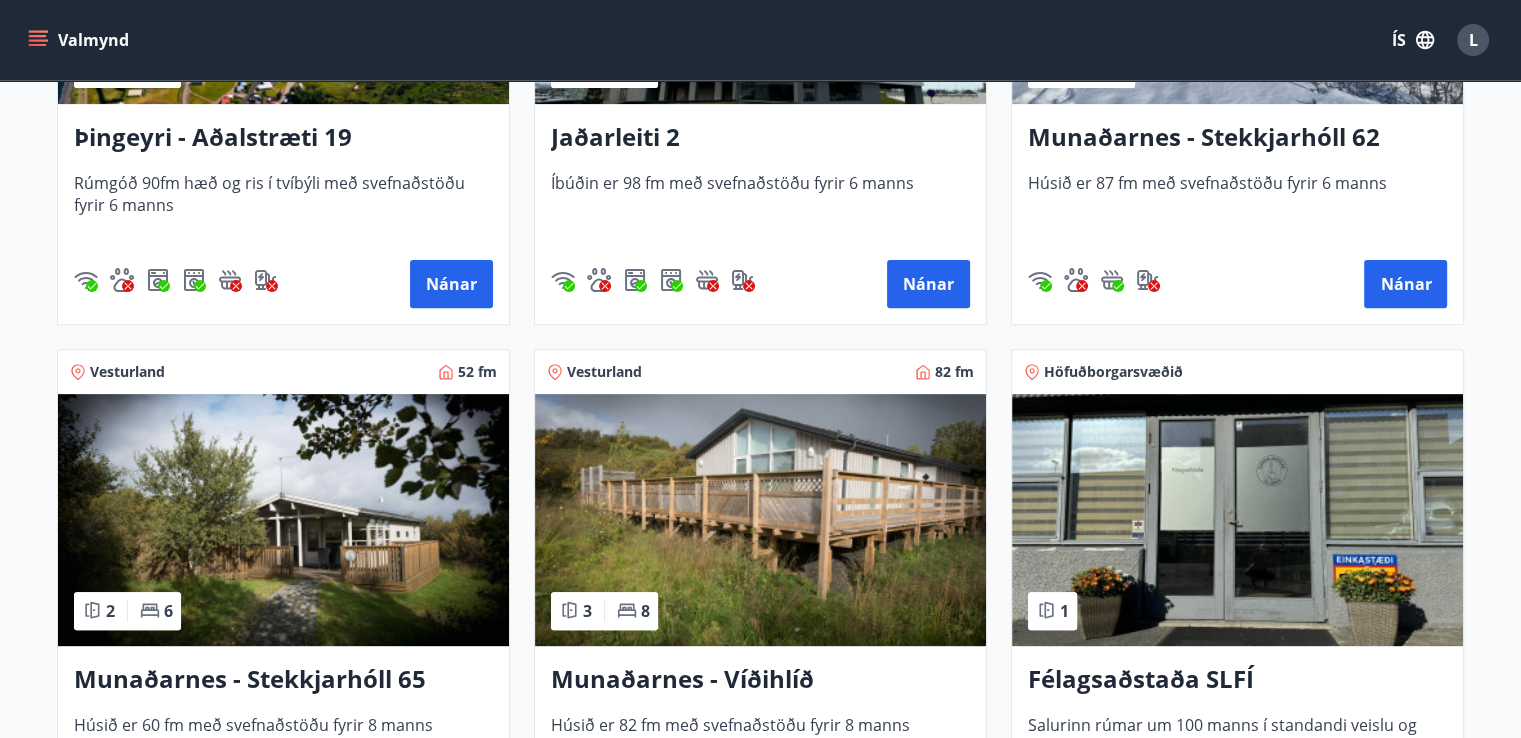 scroll, scrollTop: 840, scrollLeft: 0, axis: vertical 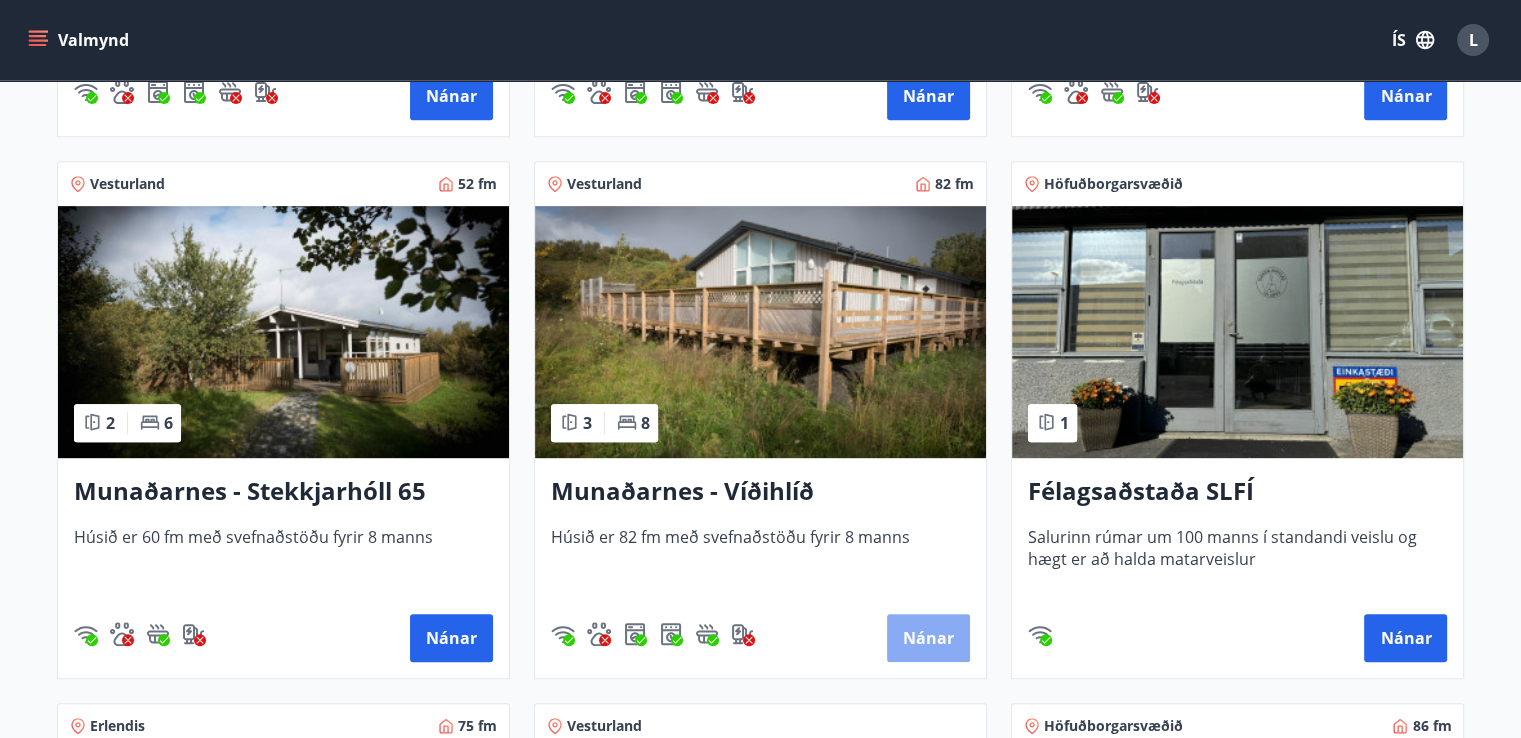 click on "Nánar" at bounding box center (928, 638) 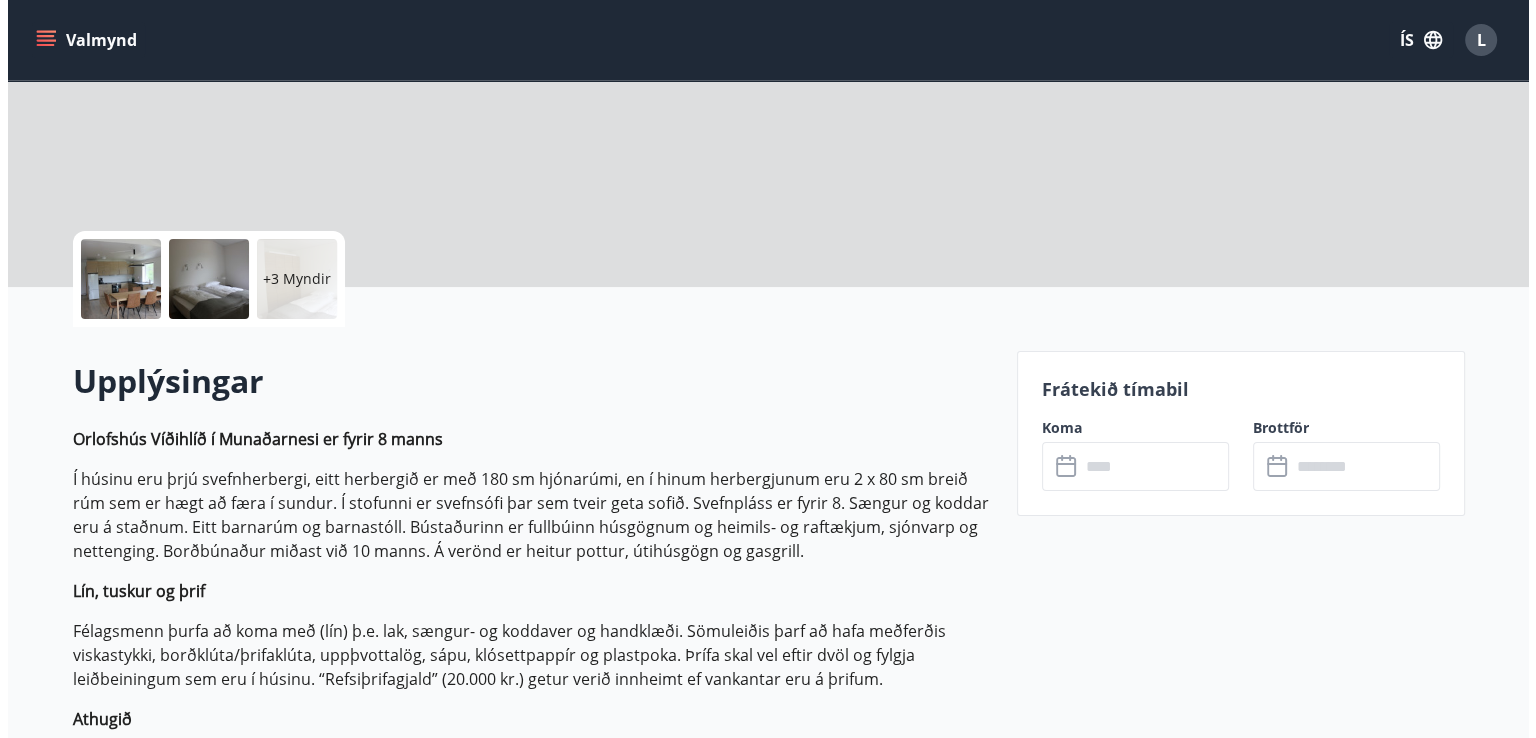 scroll, scrollTop: 0, scrollLeft: 0, axis: both 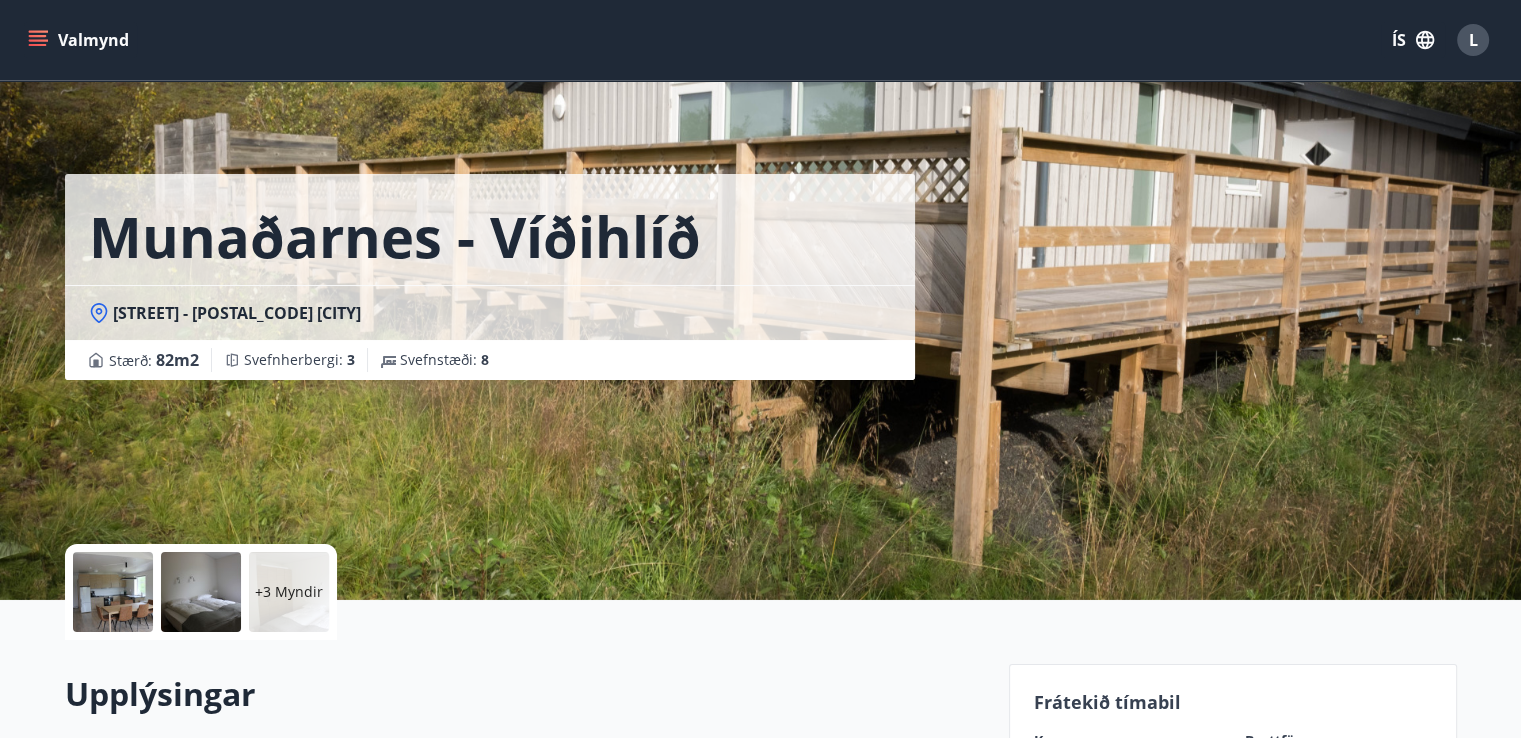 click at bounding box center [201, 592] 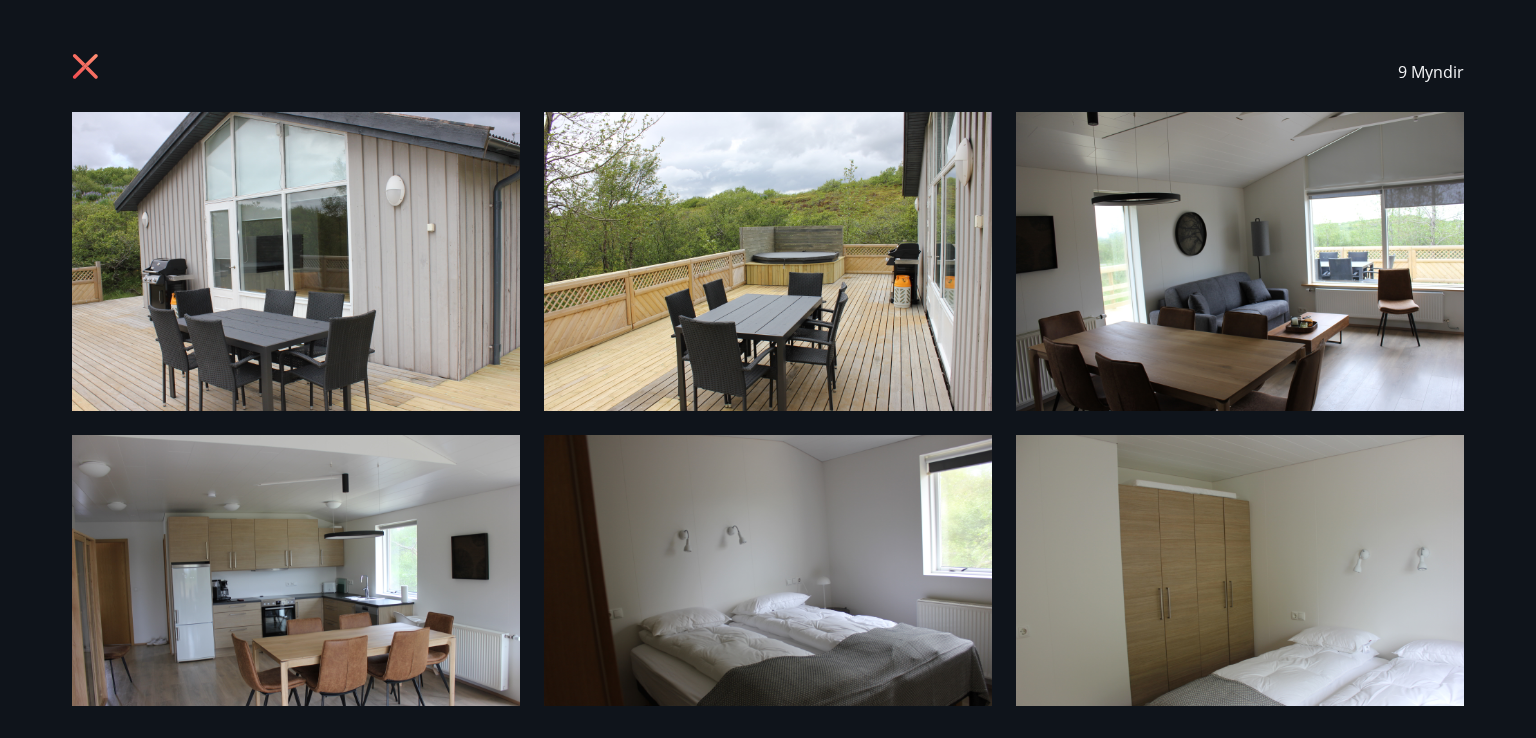 click at bounding box center [296, 261] 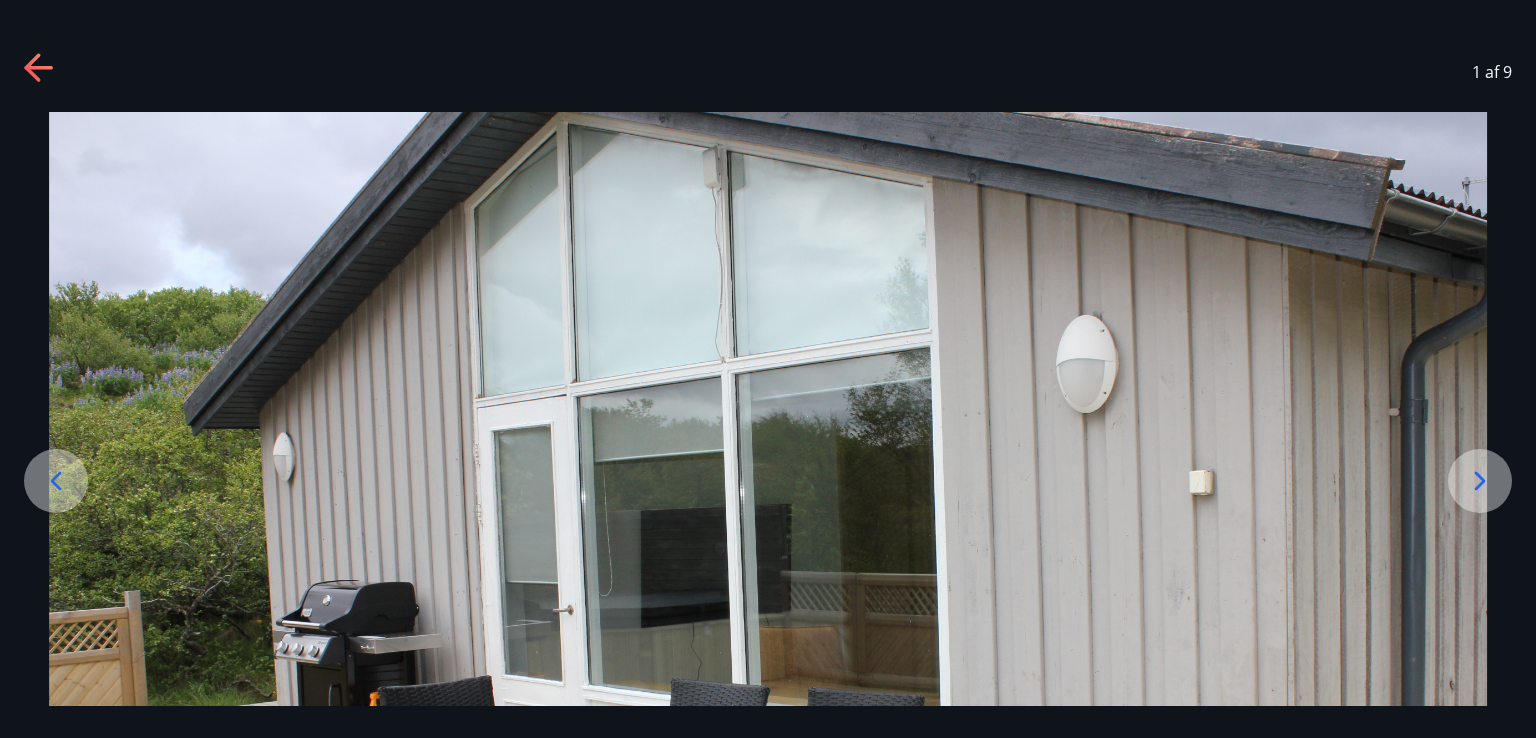 click at bounding box center [768, 591] 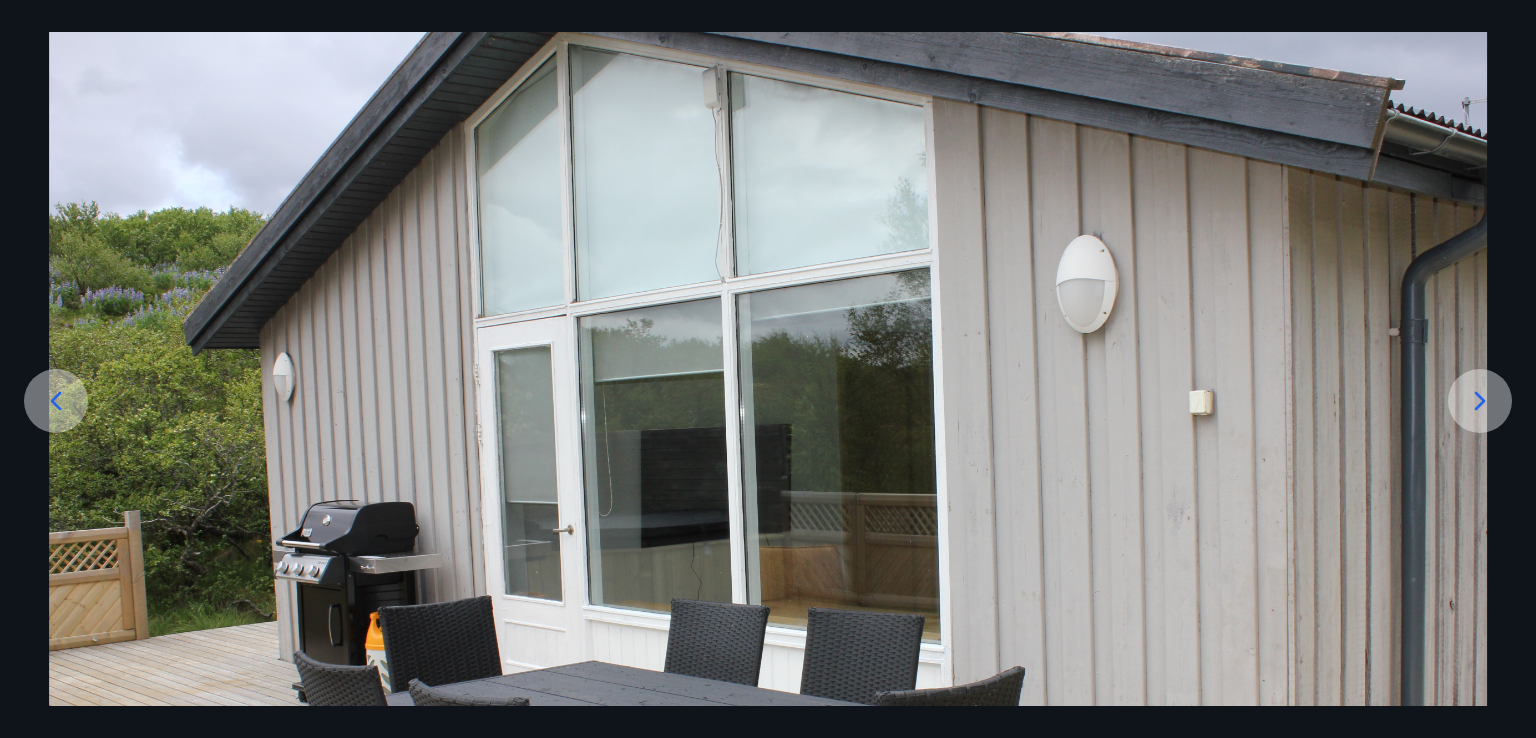 click at bounding box center (768, 511) 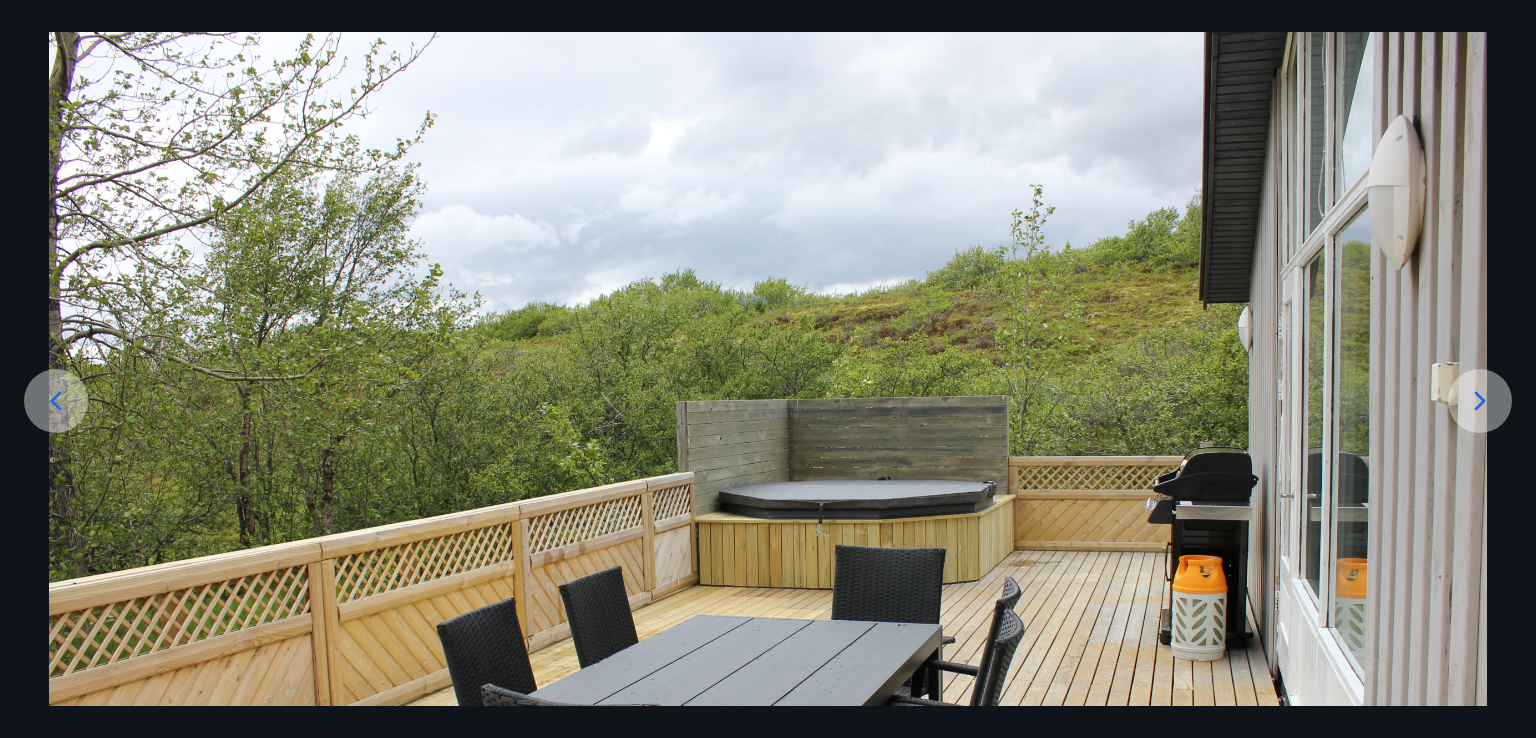 click 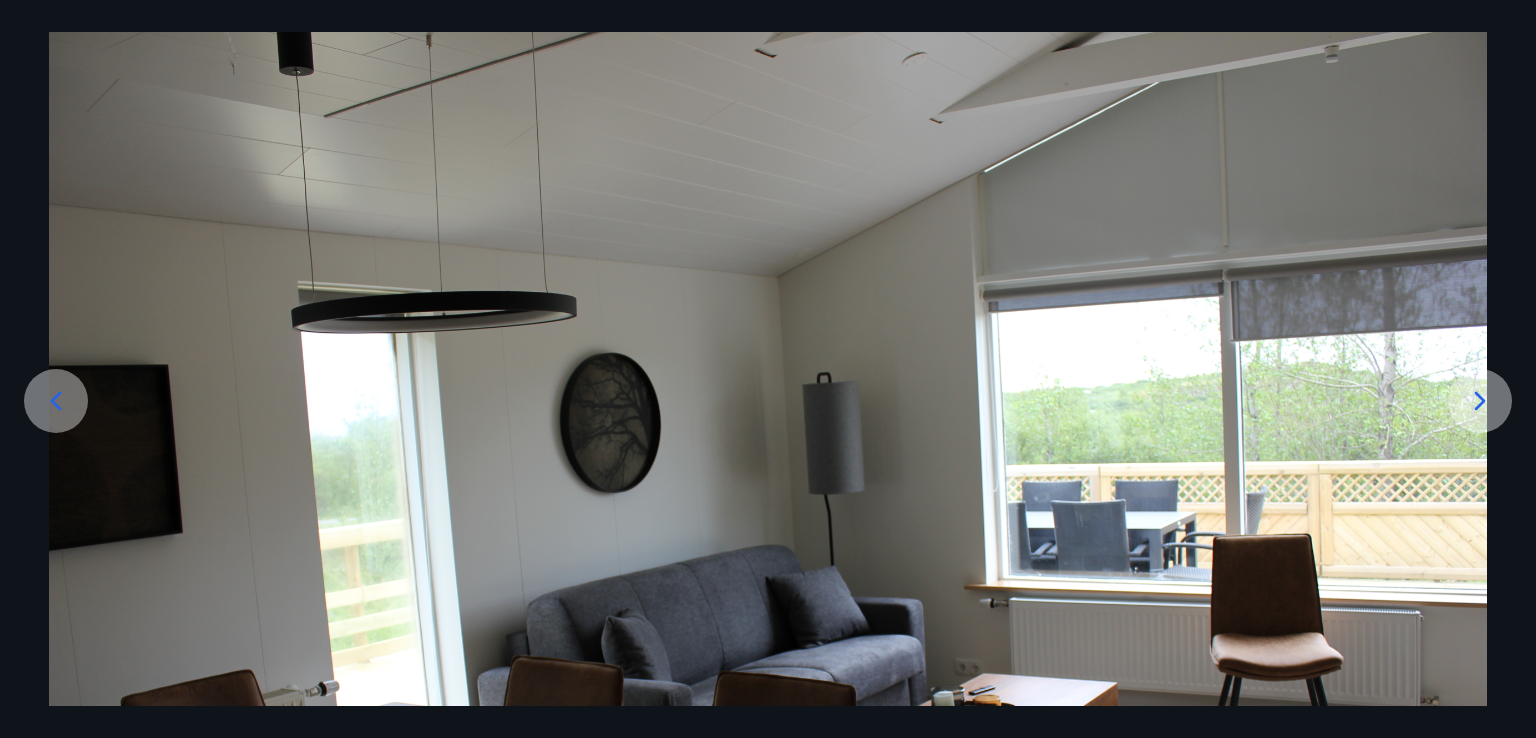 click at bounding box center (768, 511) 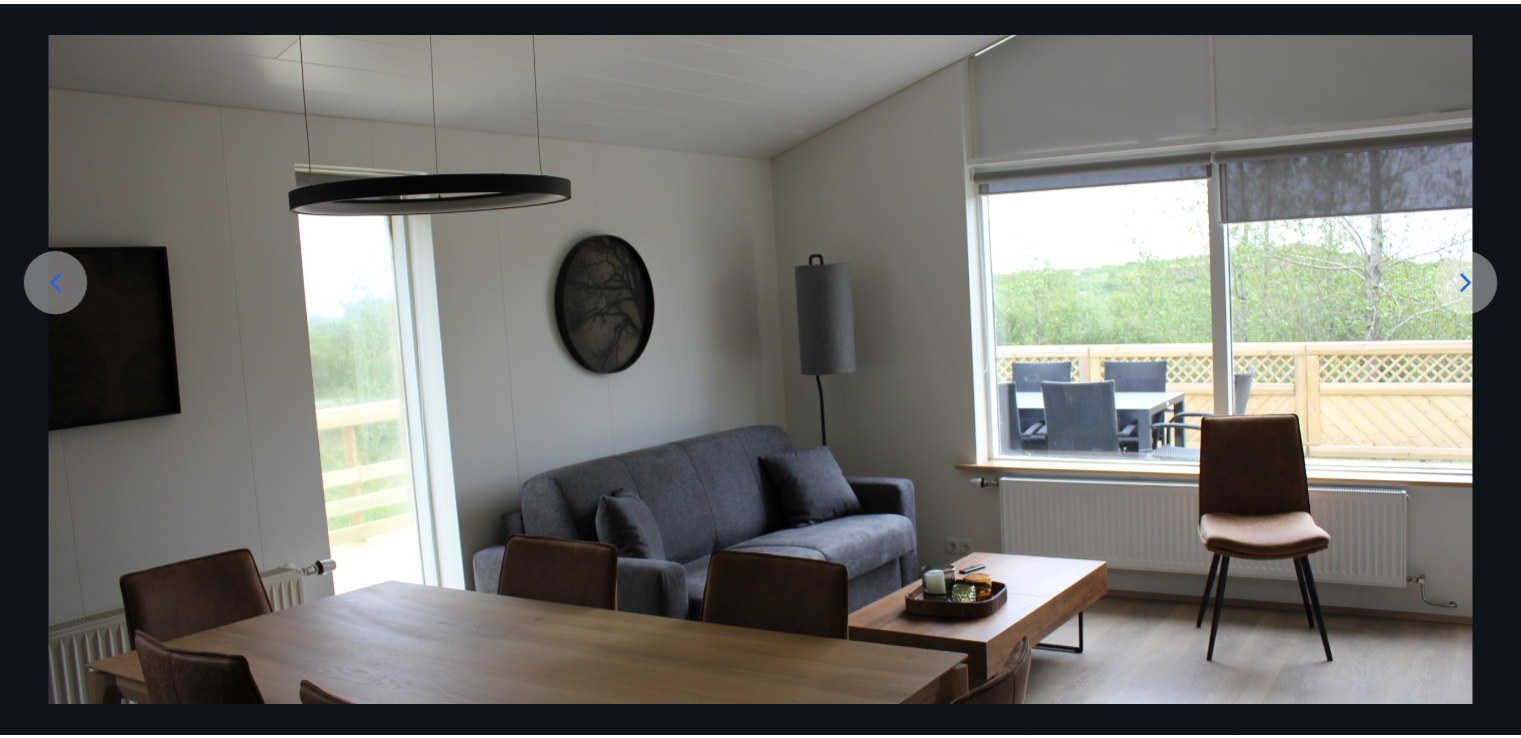 scroll, scrollTop: 160, scrollLeft: 0, axis: vertical 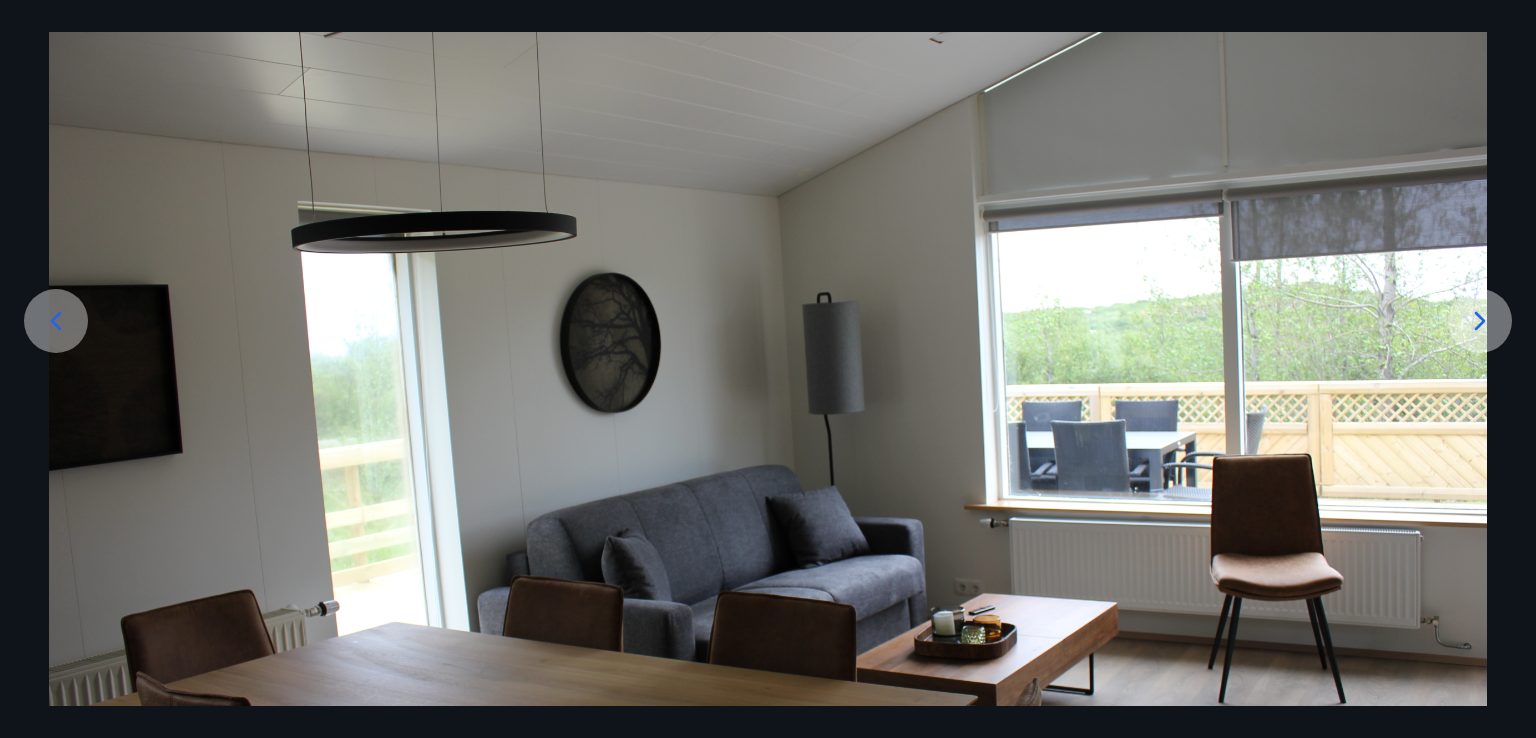 click 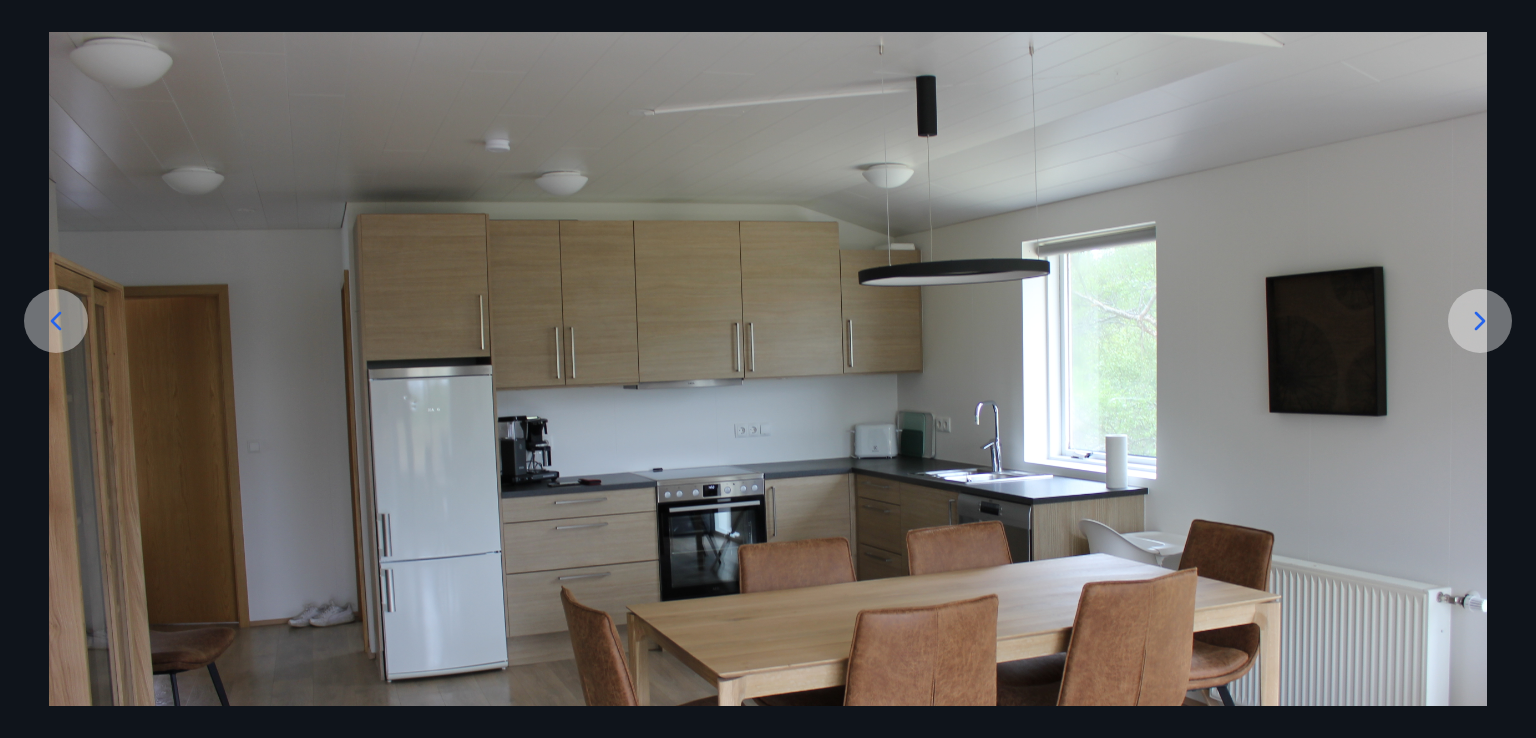 click 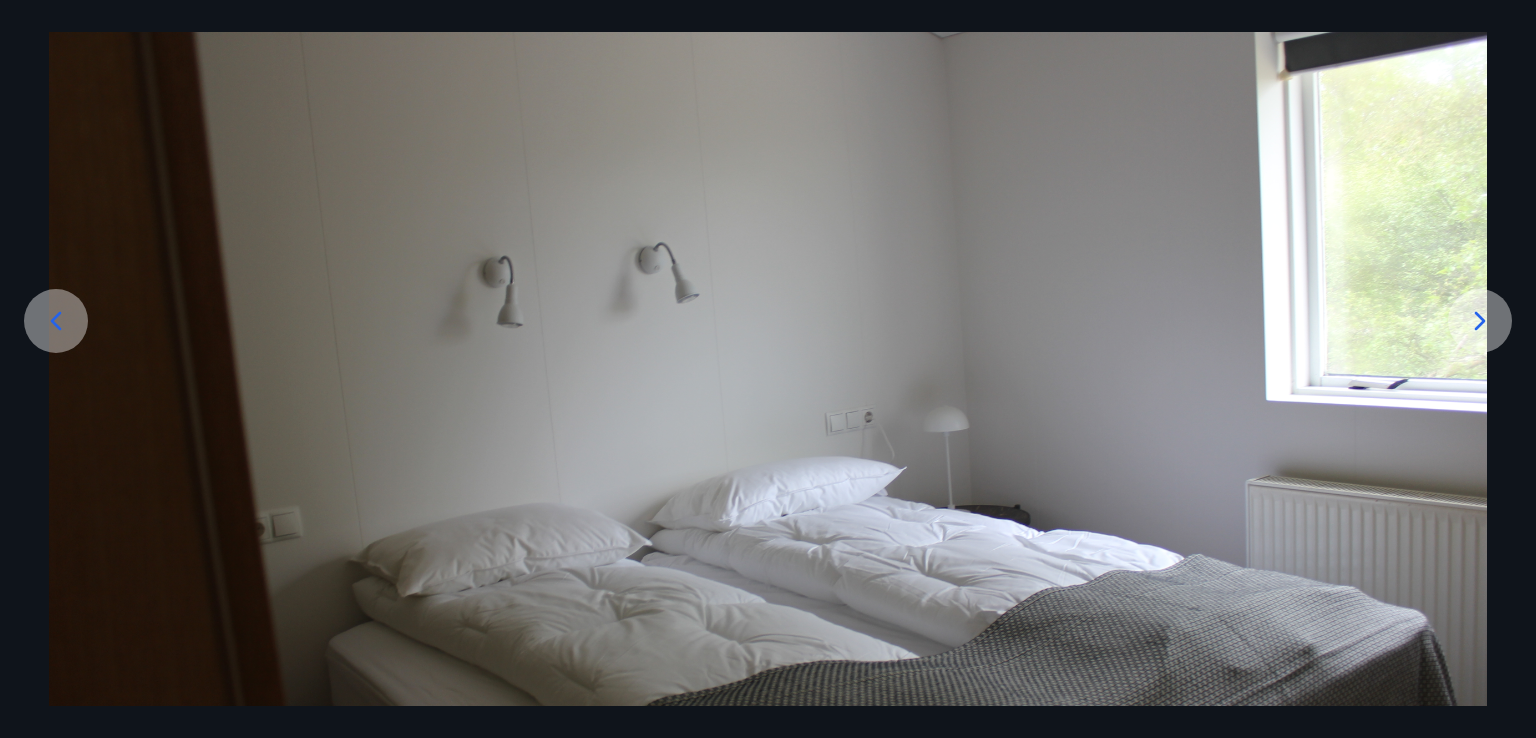 click 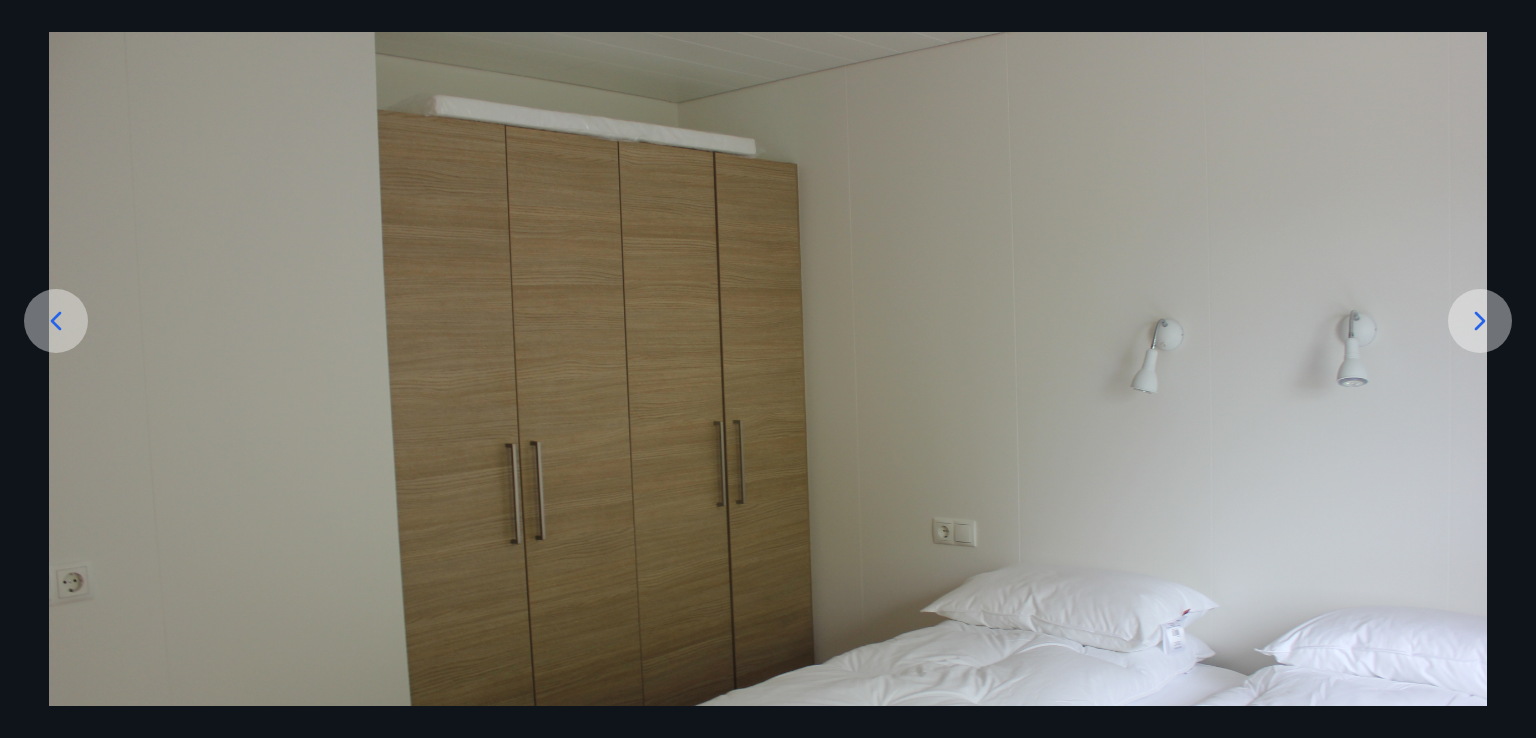 click 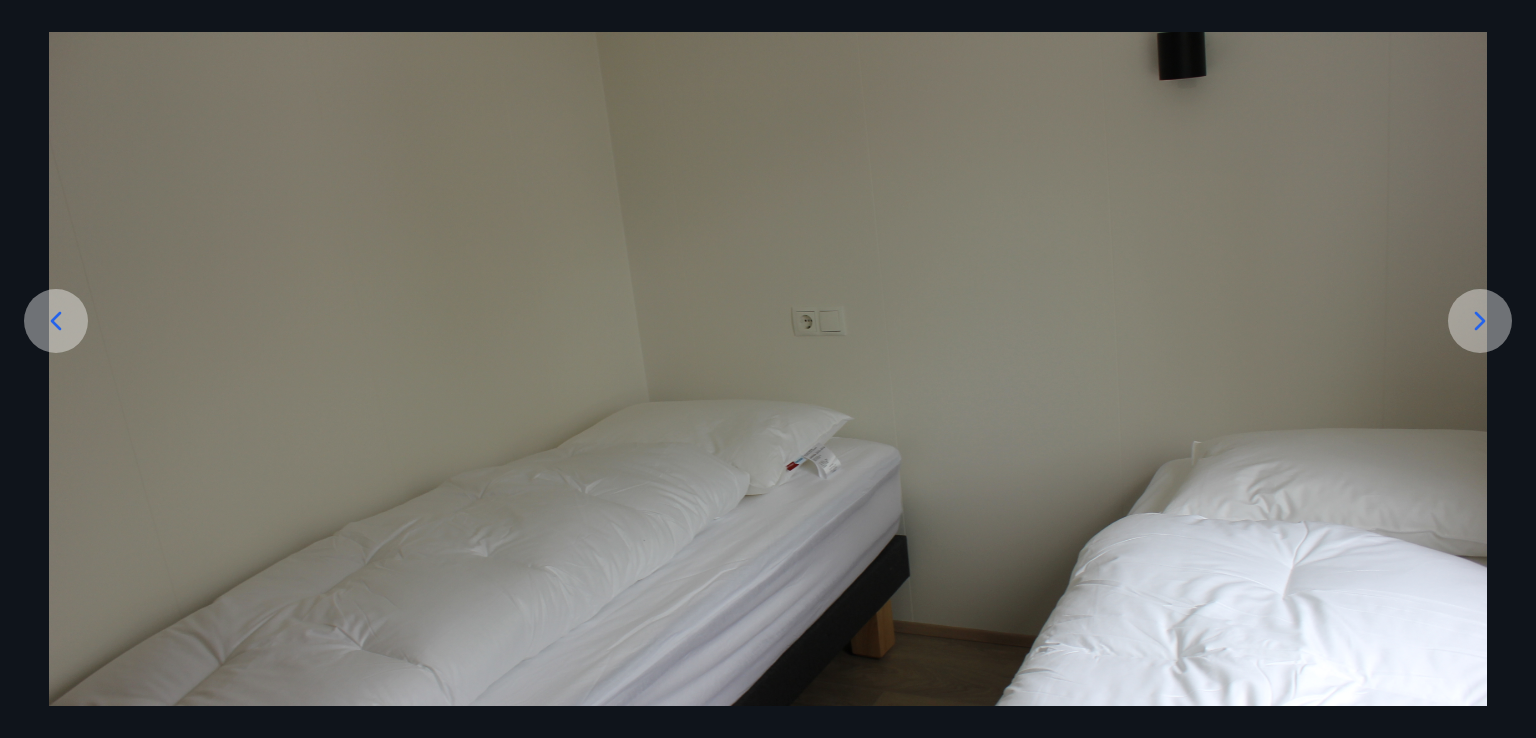 click 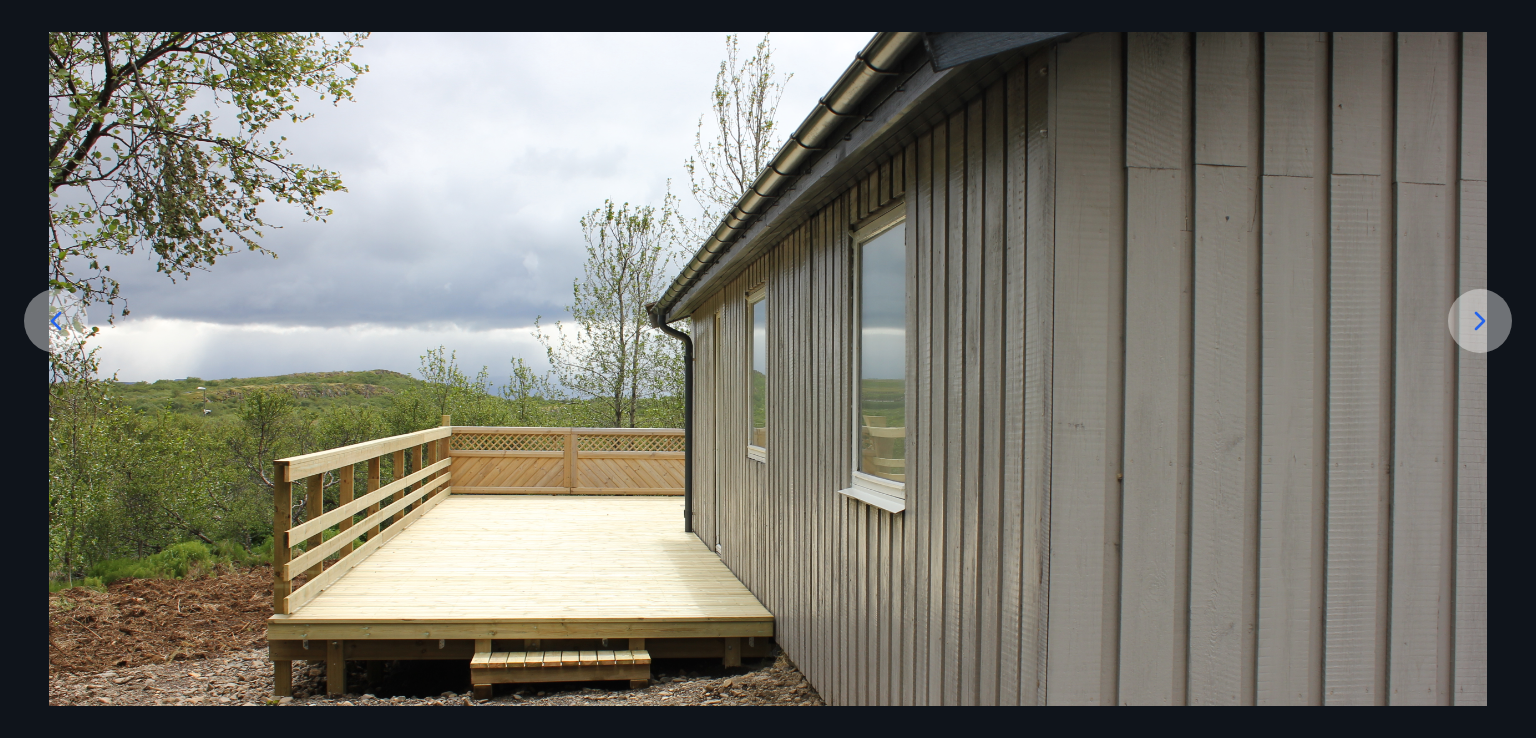 click 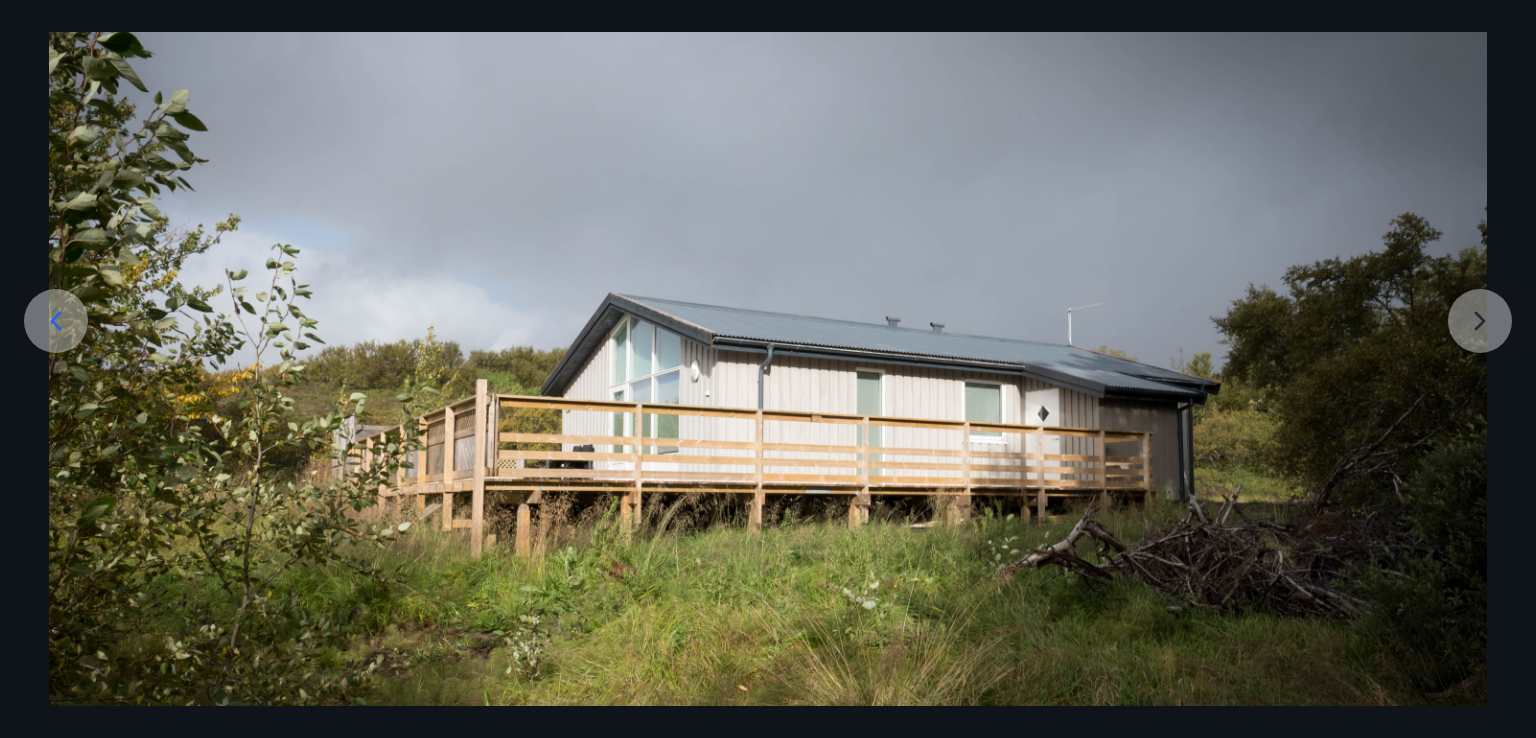click at bounding box center [768, 431] 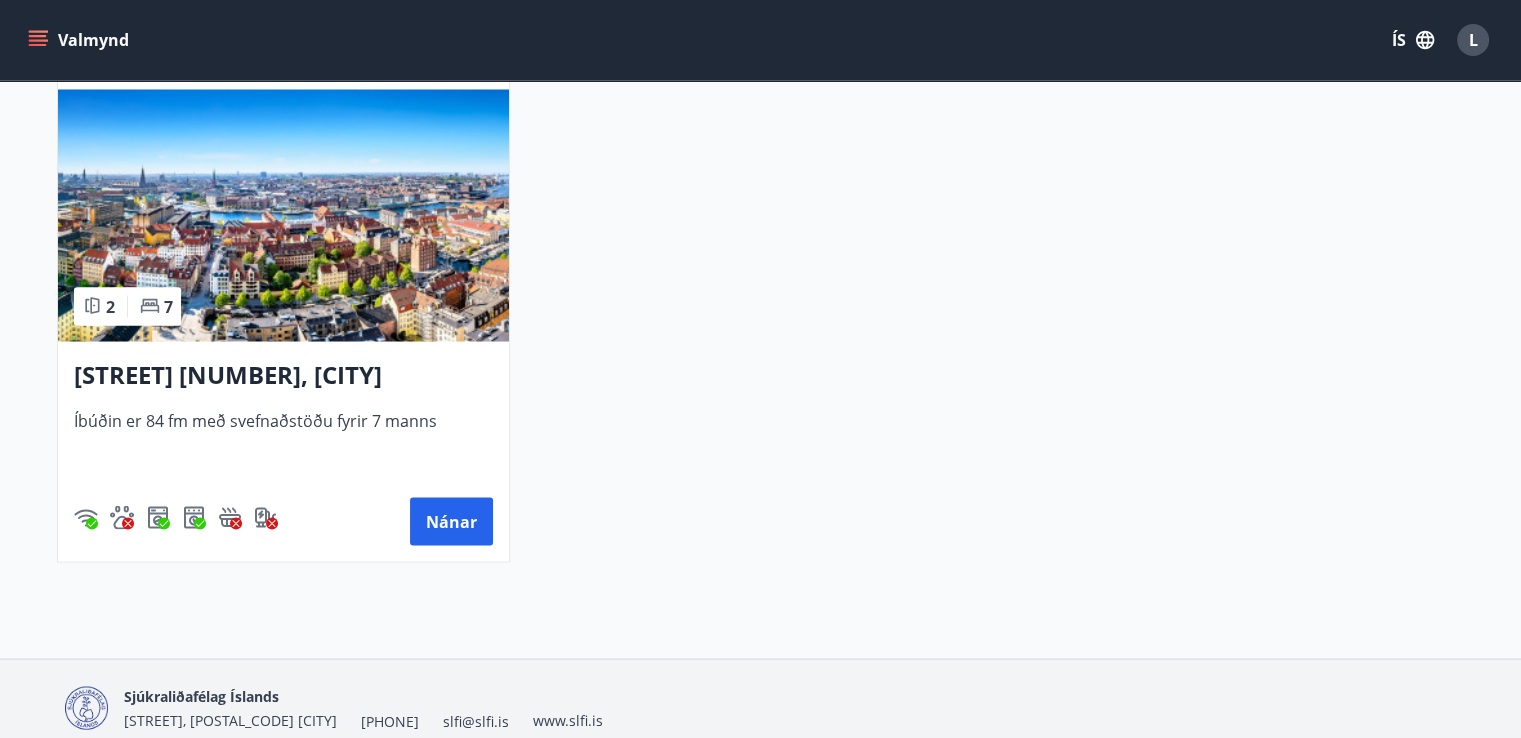 scroll, scrollTop: 3754, scrollLeft: 0, axis: vertical 